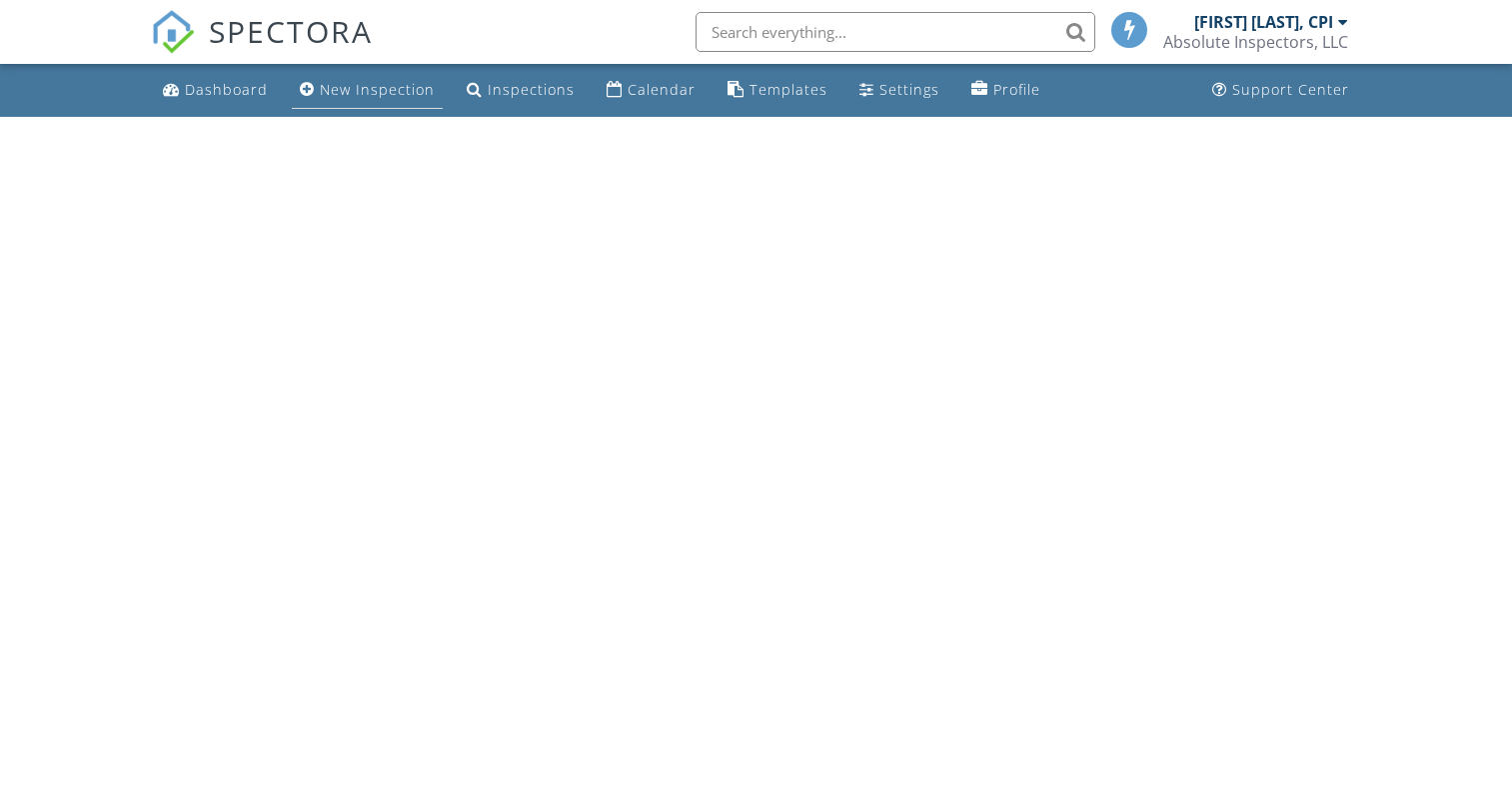 scroll, scrollTop: 0, scrollLeft: 0, axis: both 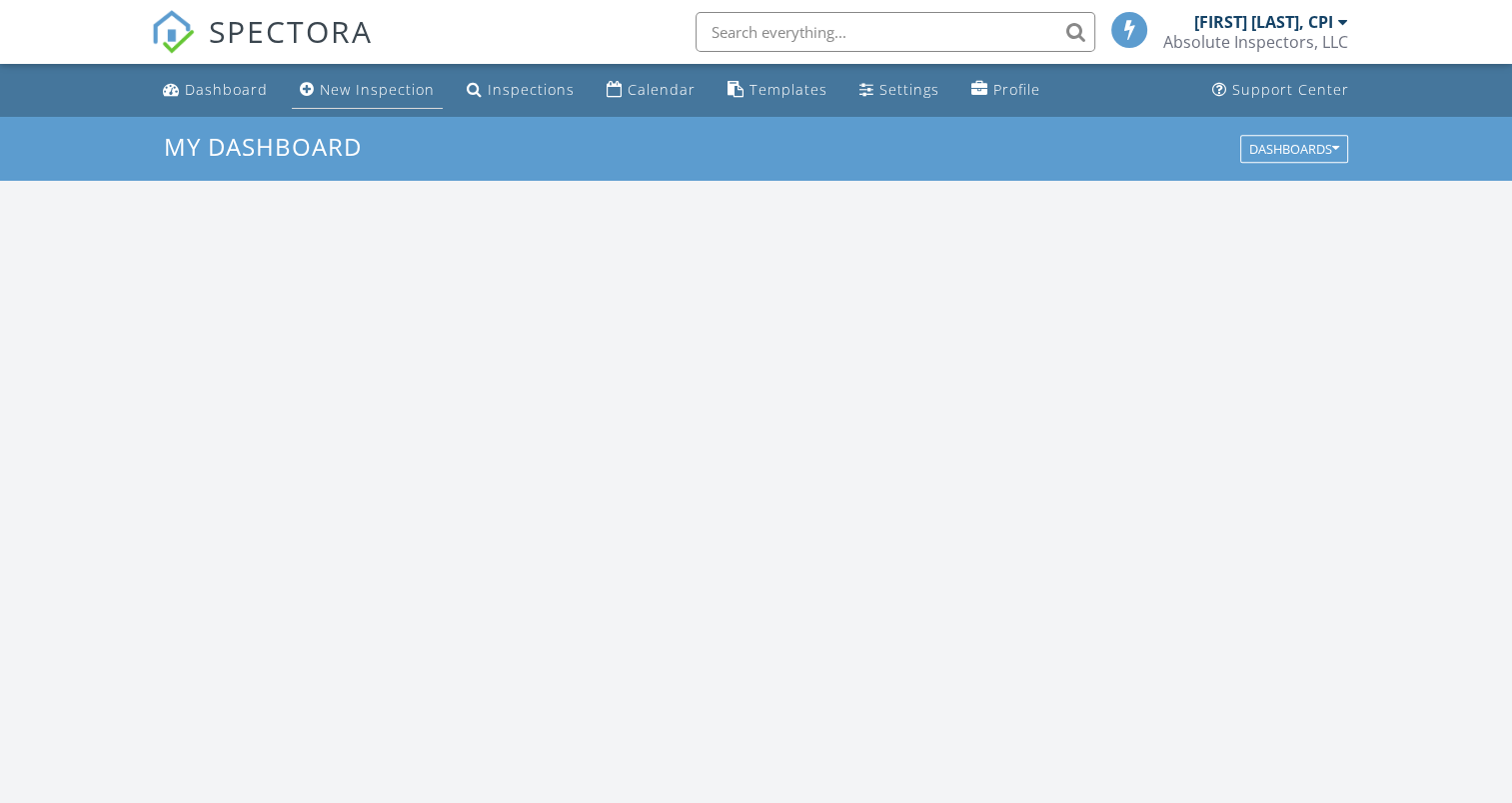 click on "New Inspection" at bounding box center [377, 89] 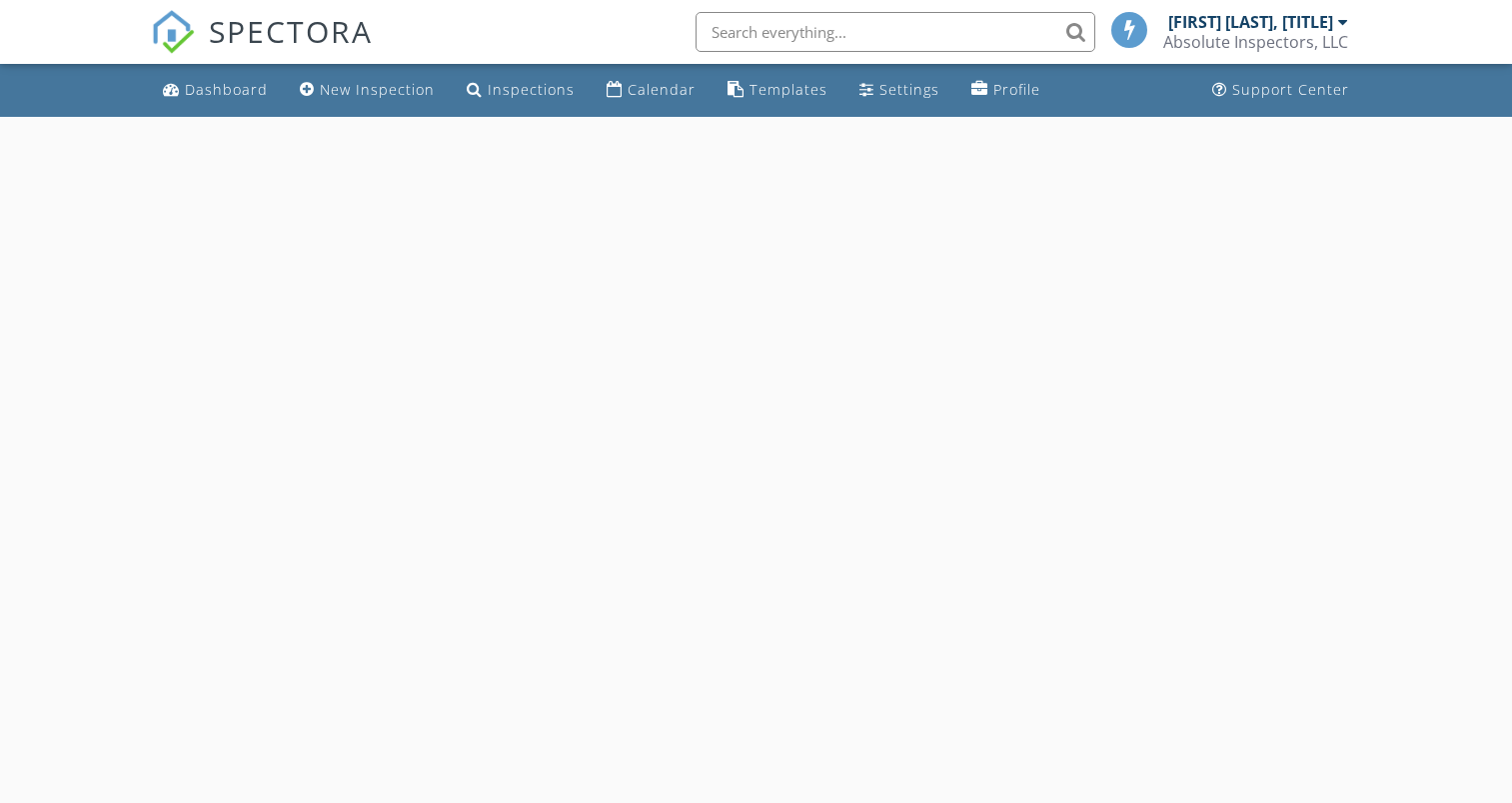 scroll, scrollTop: 0, scrollLeft: 0, axis: both 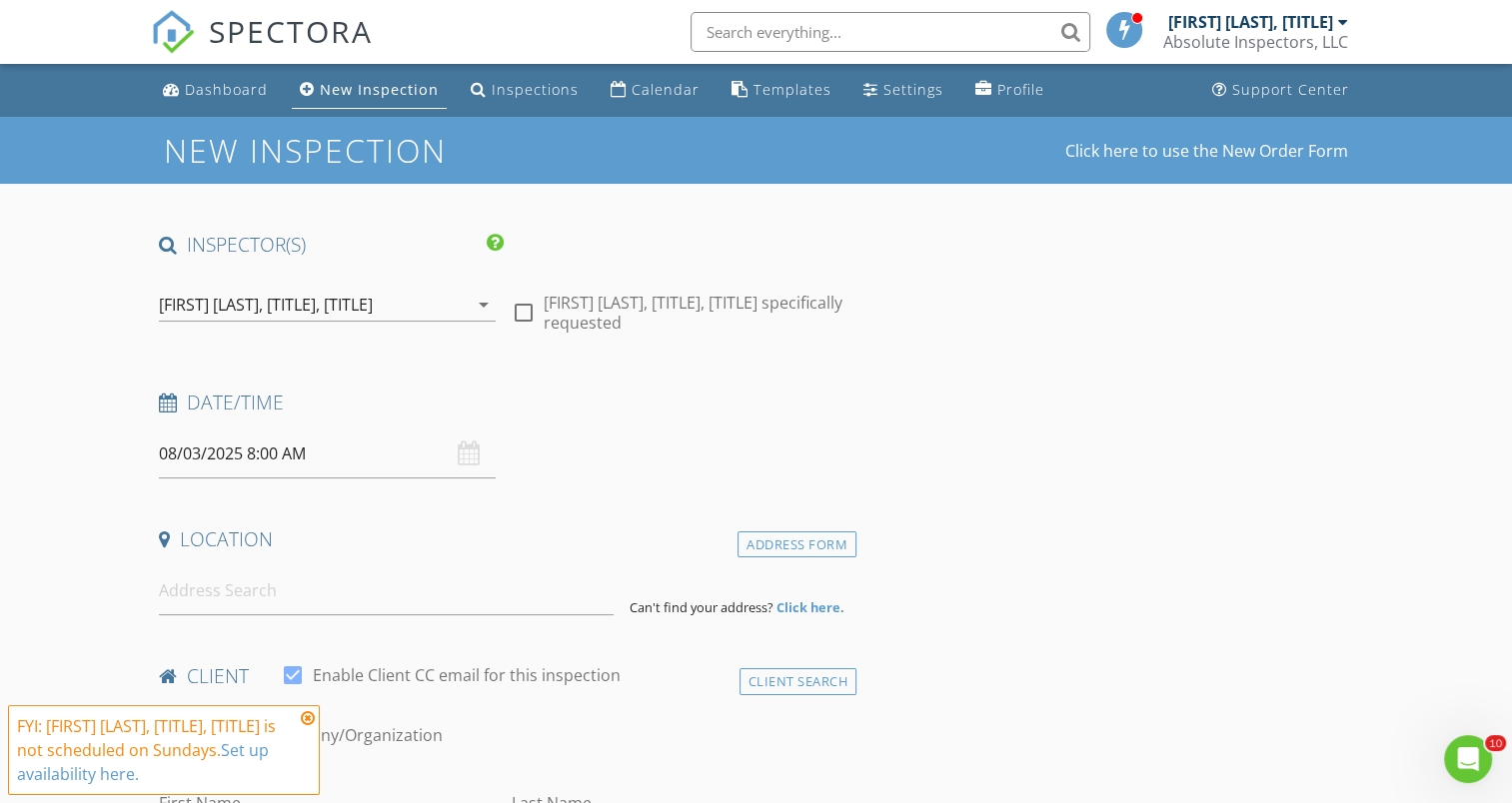 click on "arrow_drop_down" at bounding box center (484, 305) 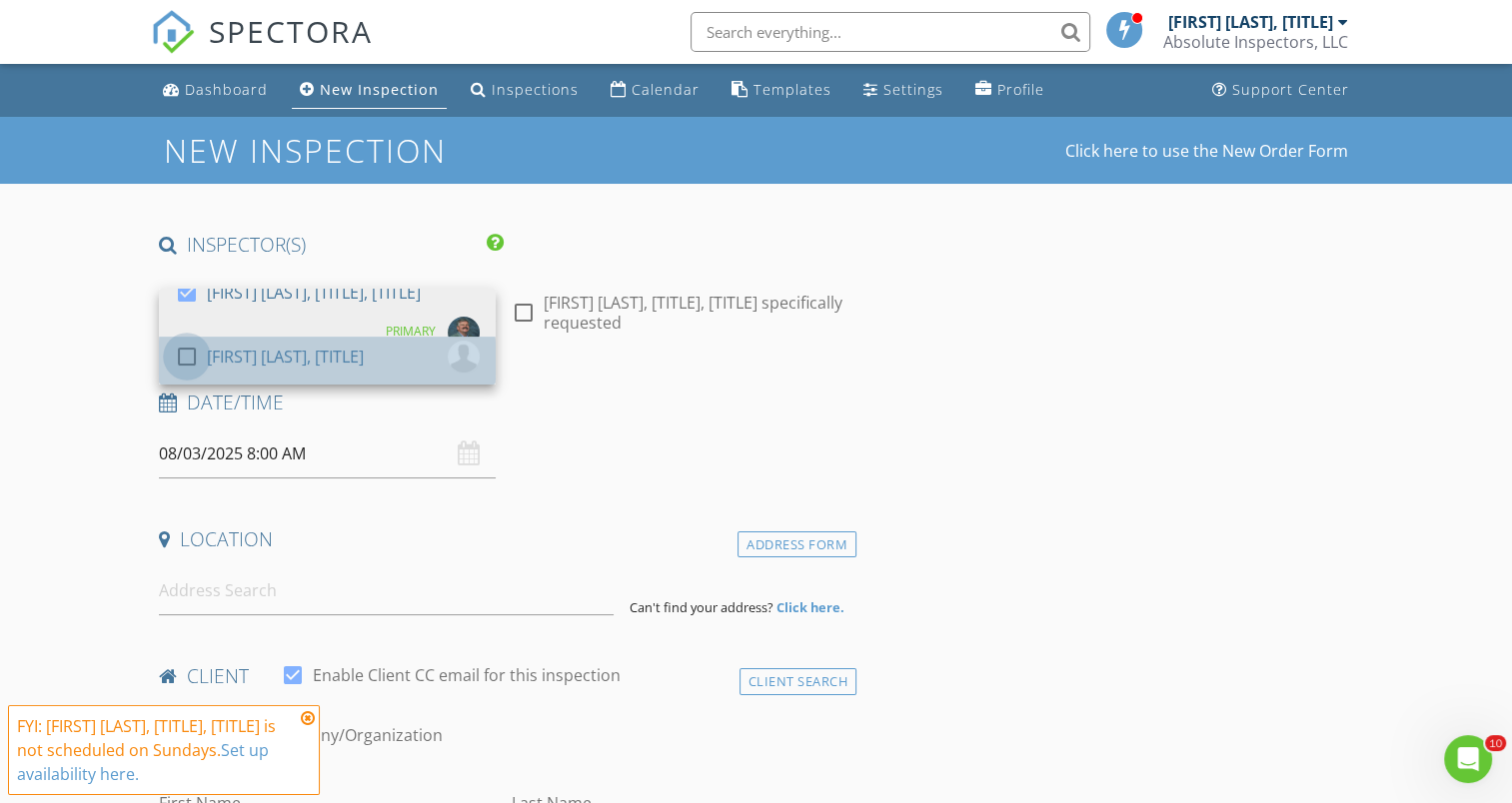 click at bounding box center (187, 357) 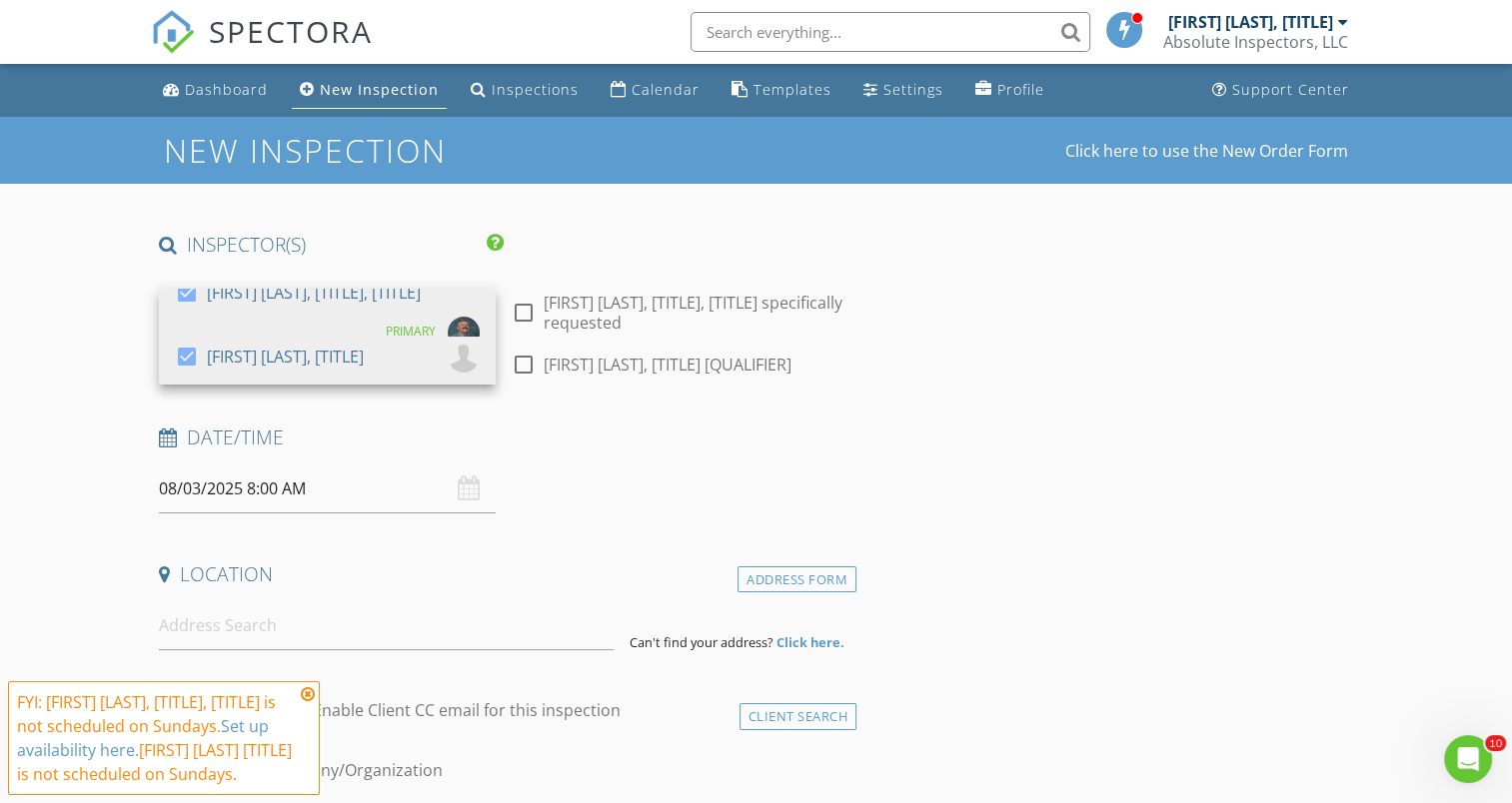 click on "08/03/2025 8:00 AM" at bounding box center [327, 488] 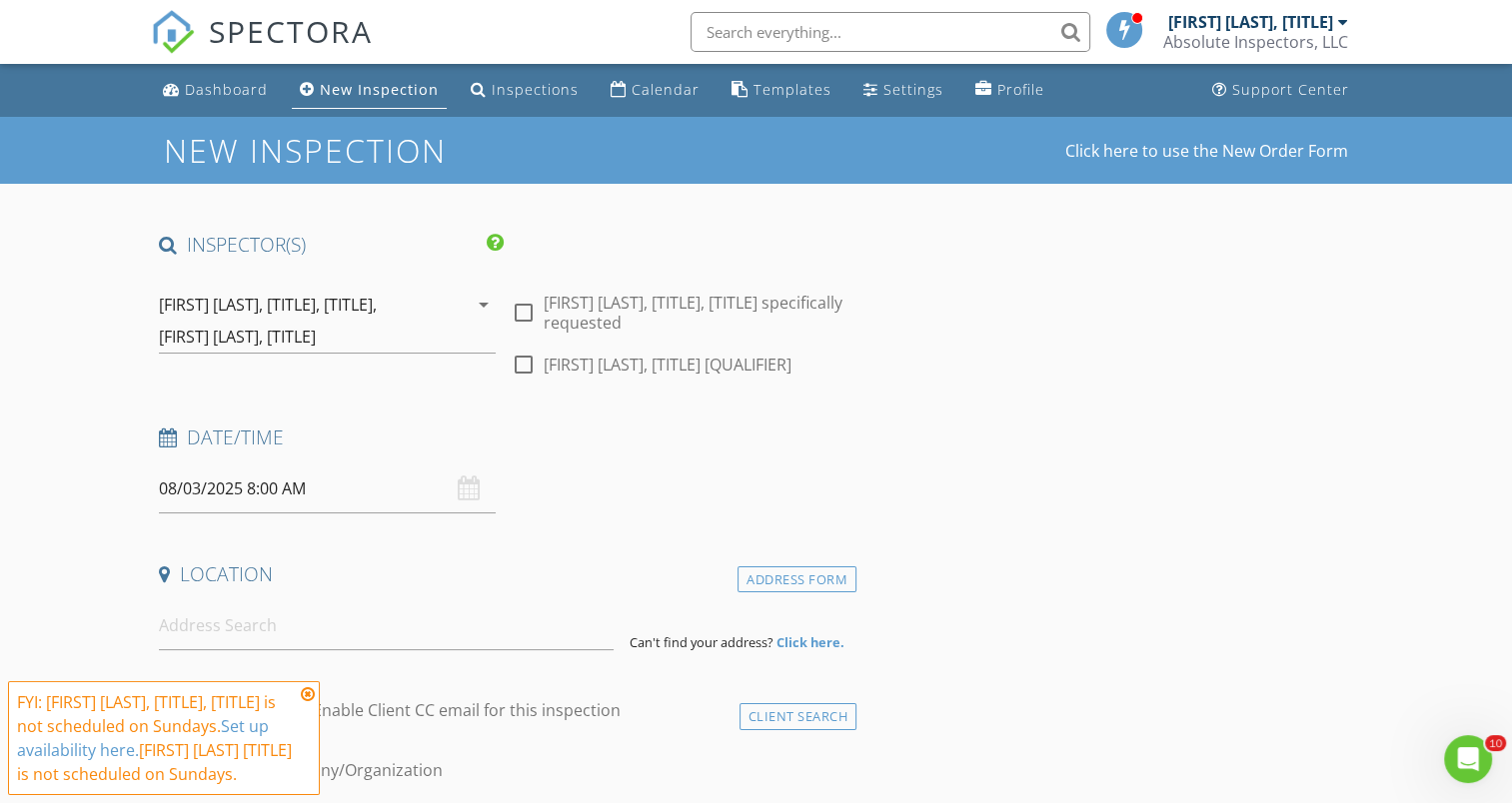click on "08/03/2025 8:00 AM" at bounding box center (327, 488) 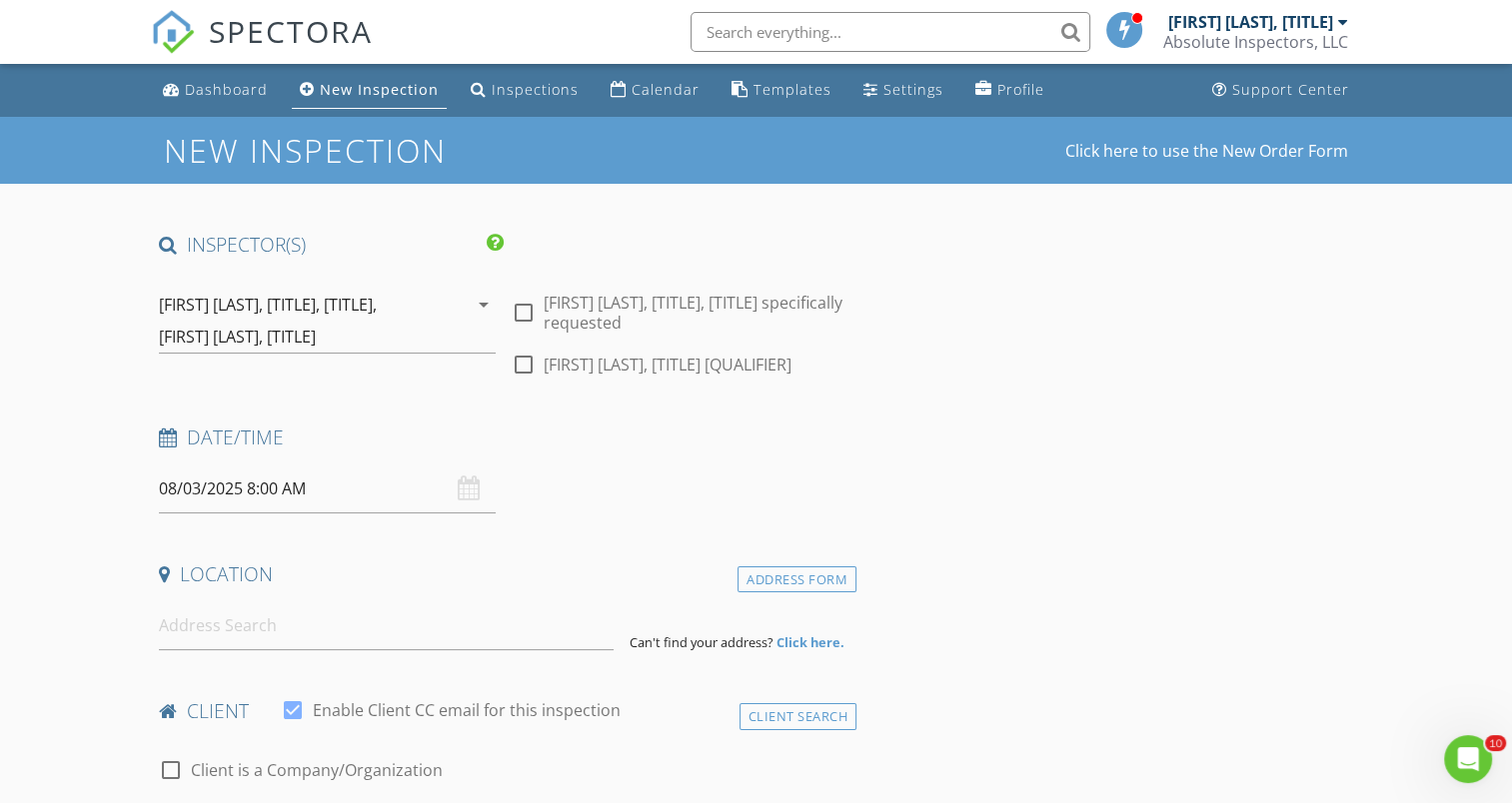 click on "08/03/2025 8:00 AM" at bounding box center (327, 488) 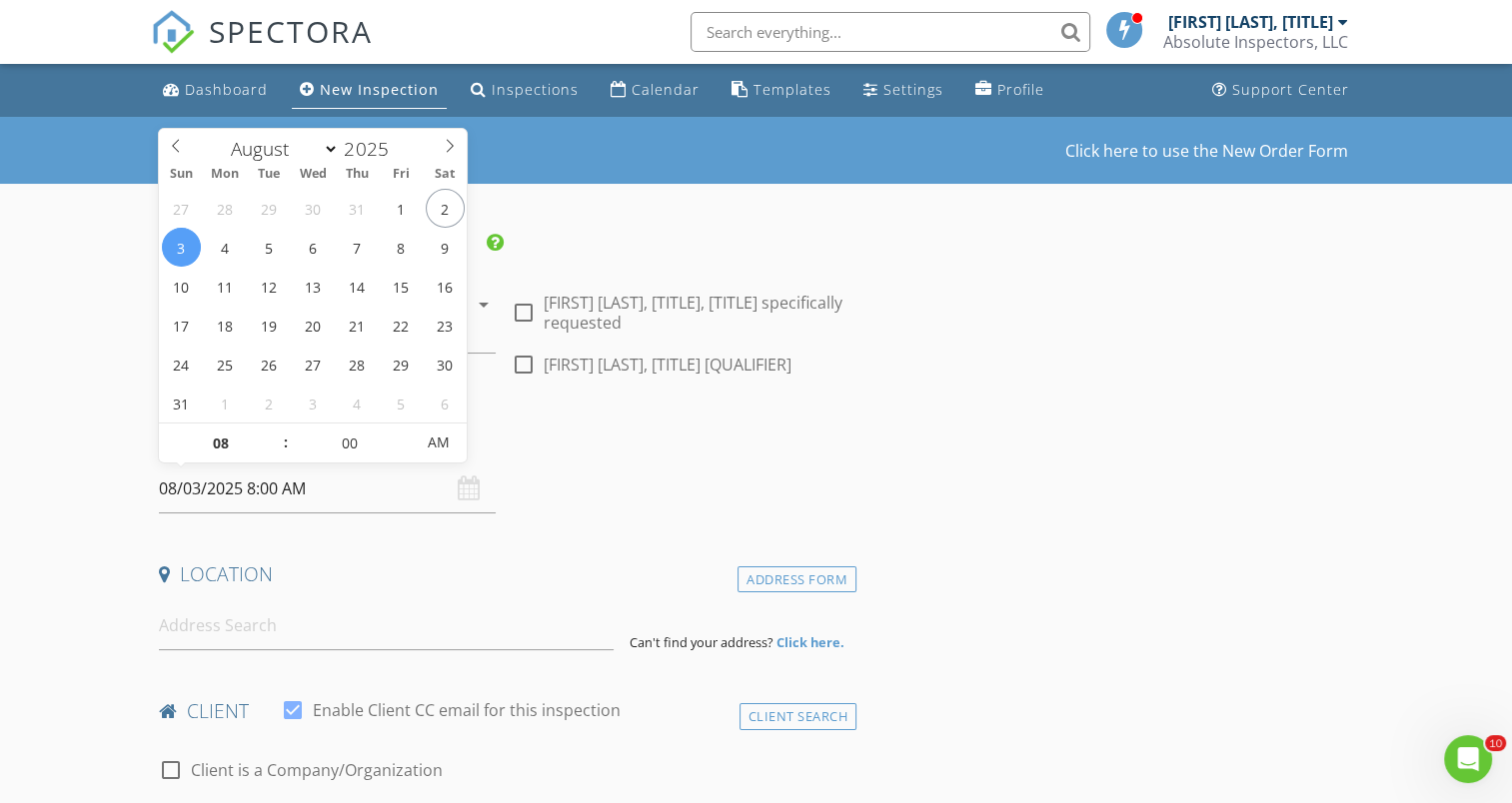 click on "08/03/2025 8:00 AM" at bounding box center (327, 488) 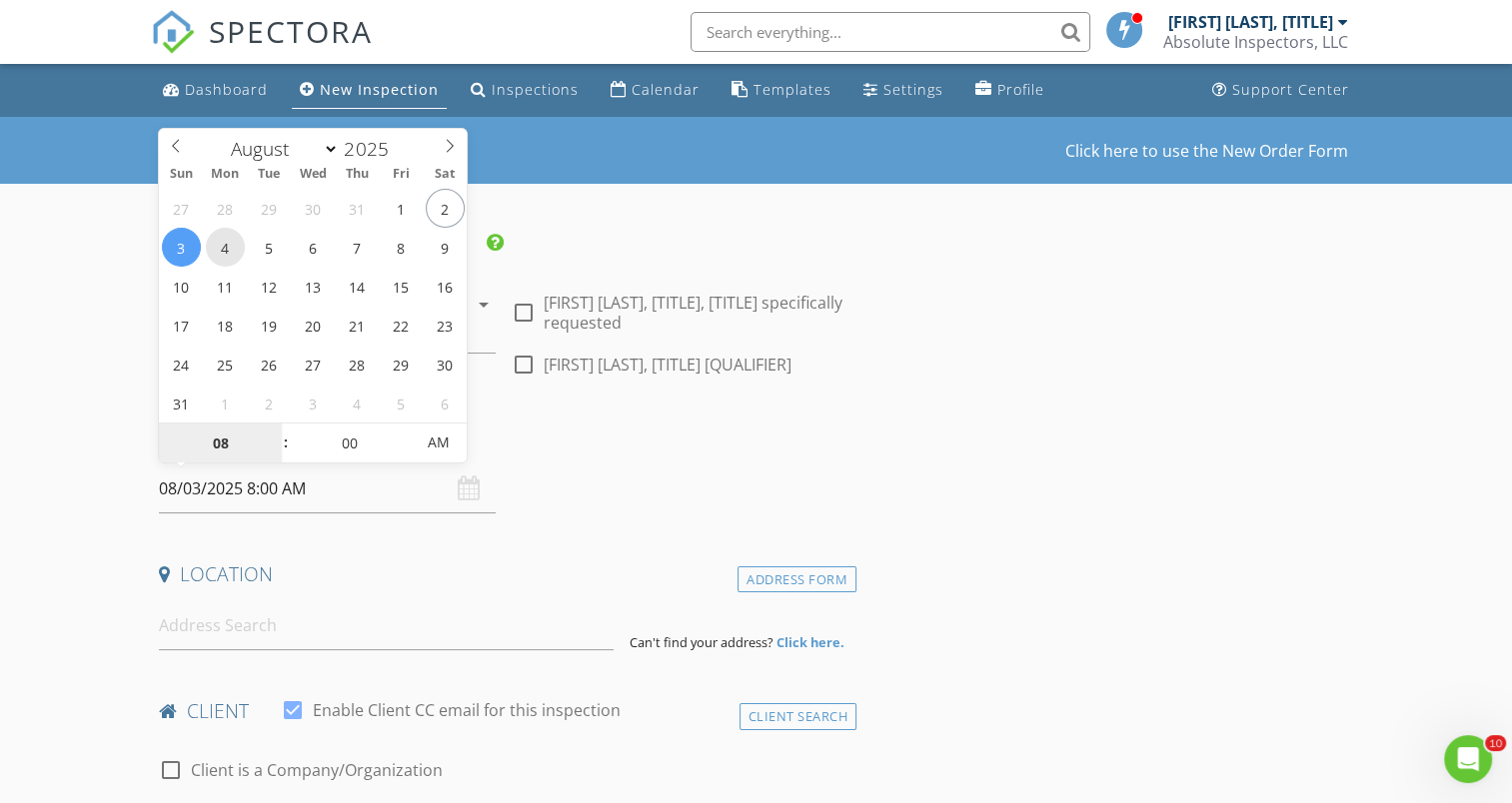 type on "08/04/2025 8:00 AM" 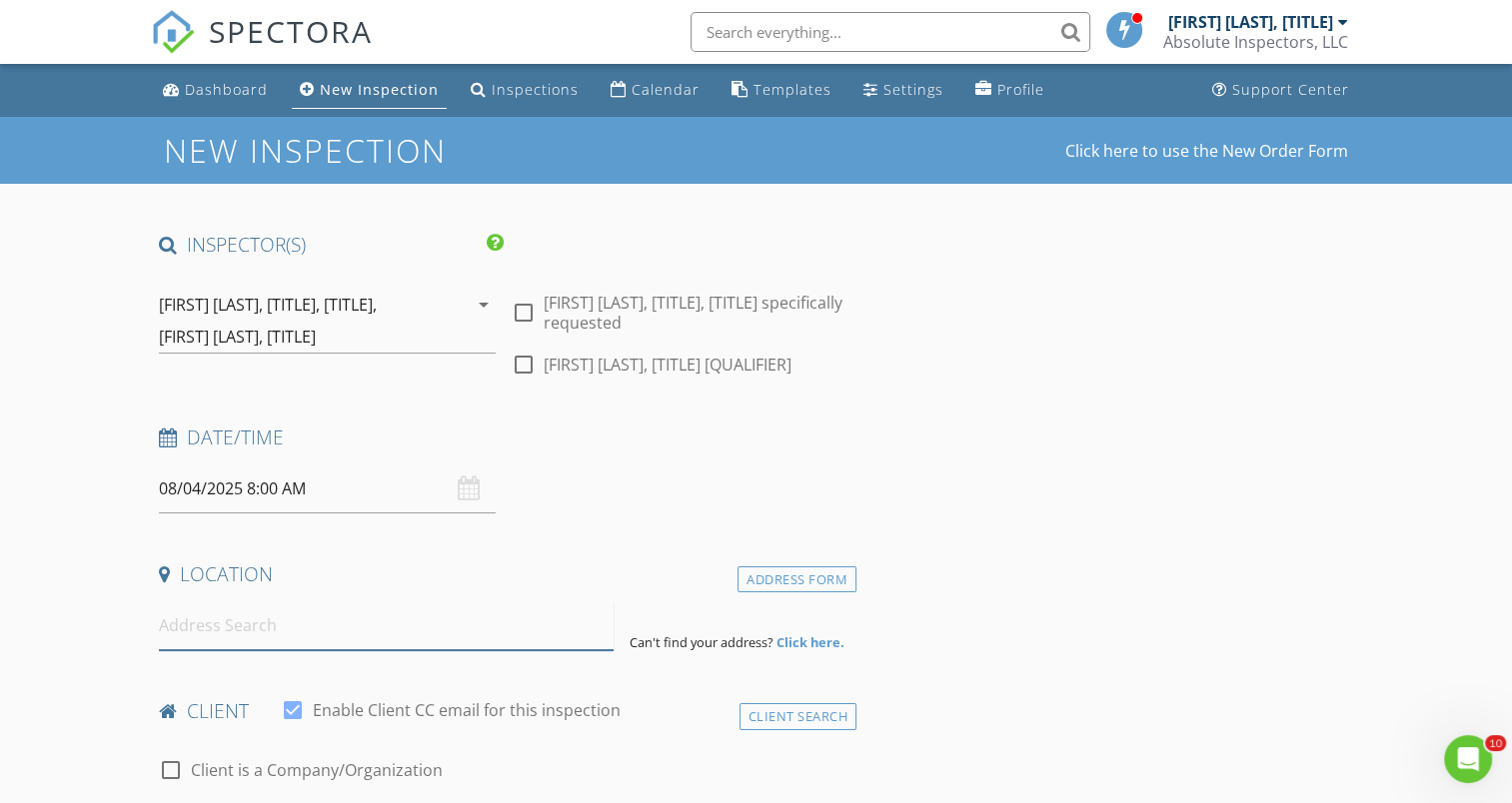 click at bounding box center [386, 625] 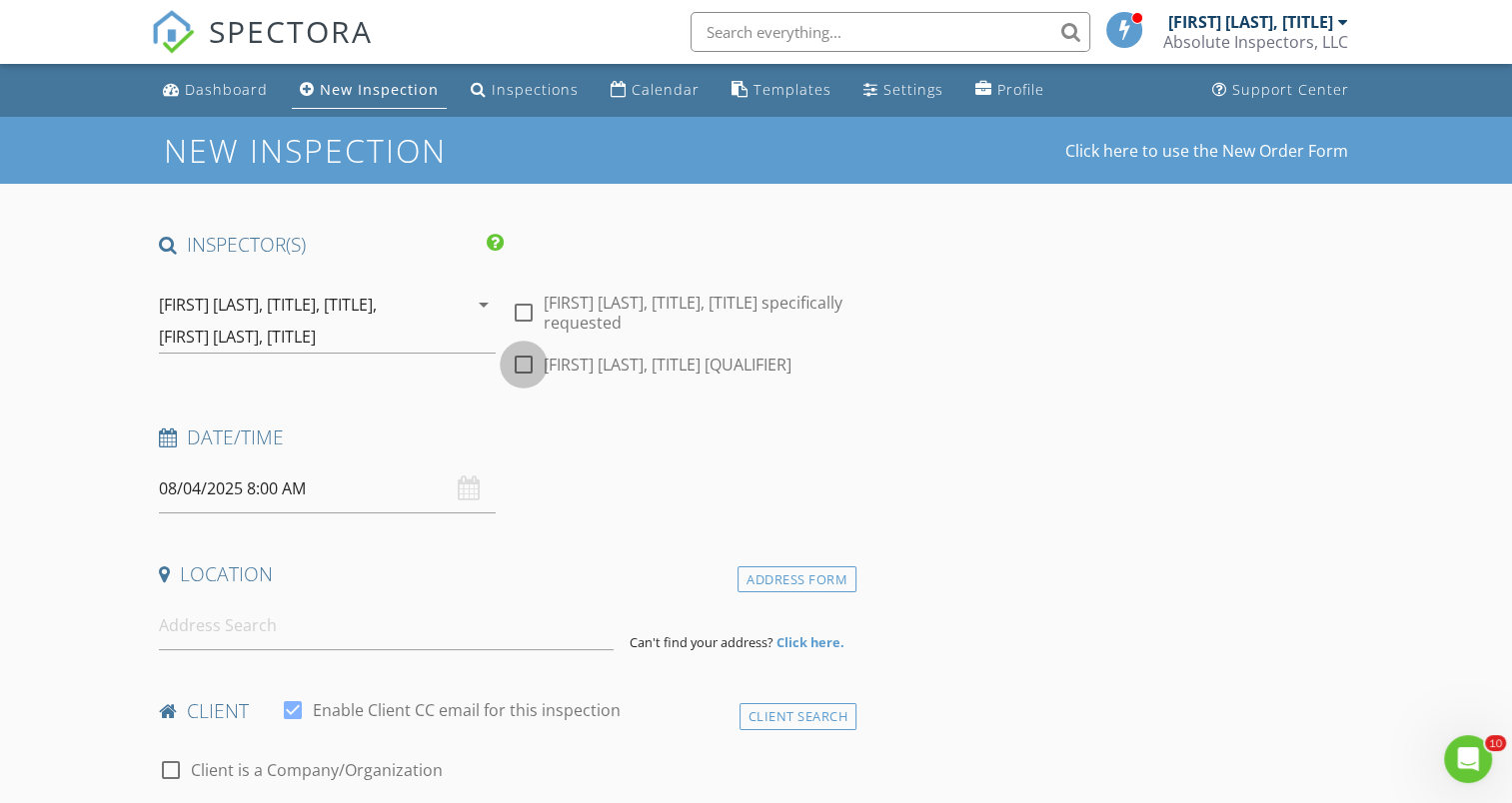 click at bounding box center (524, 365) 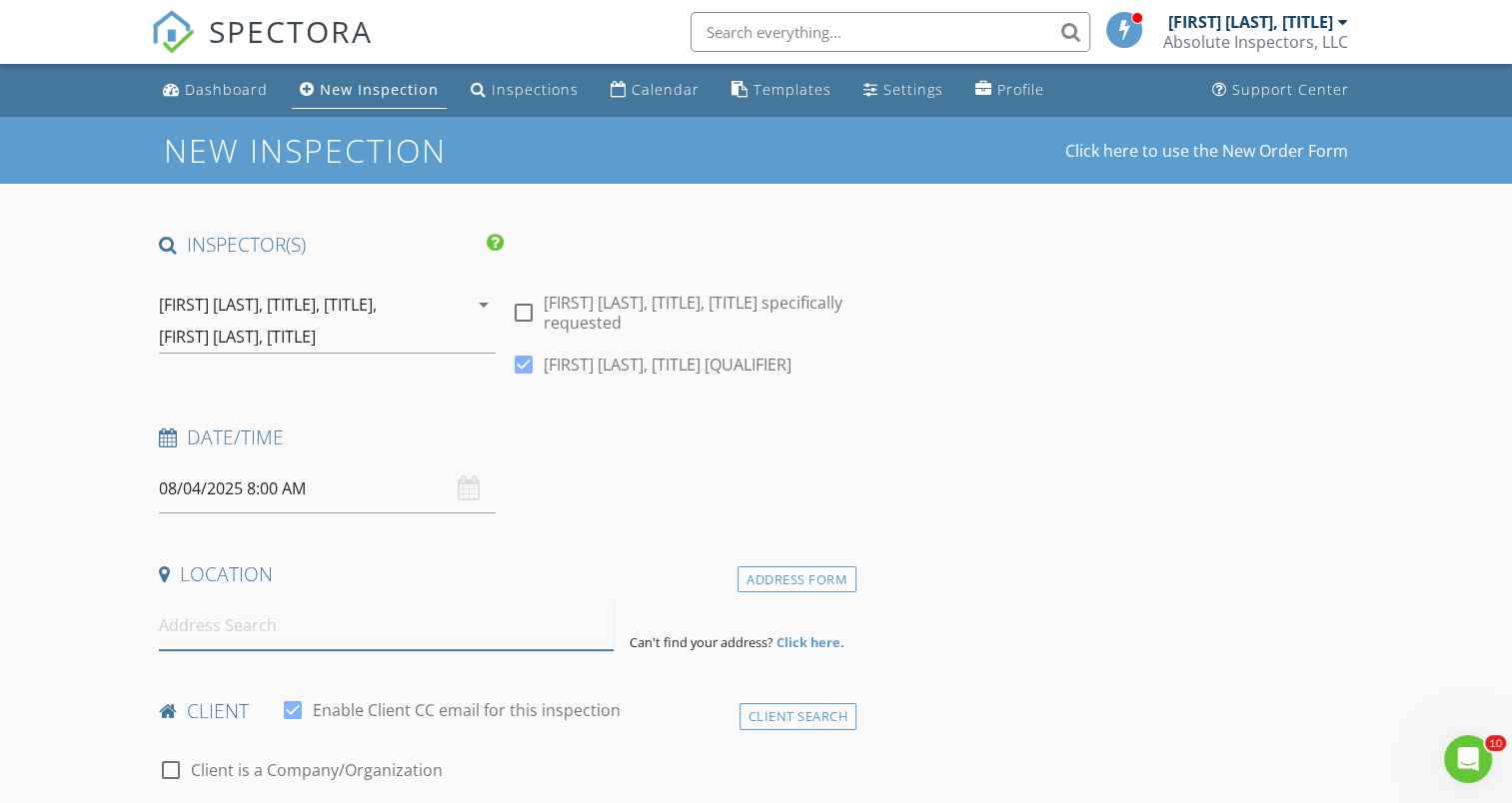 click at bounding box center [386, 625] 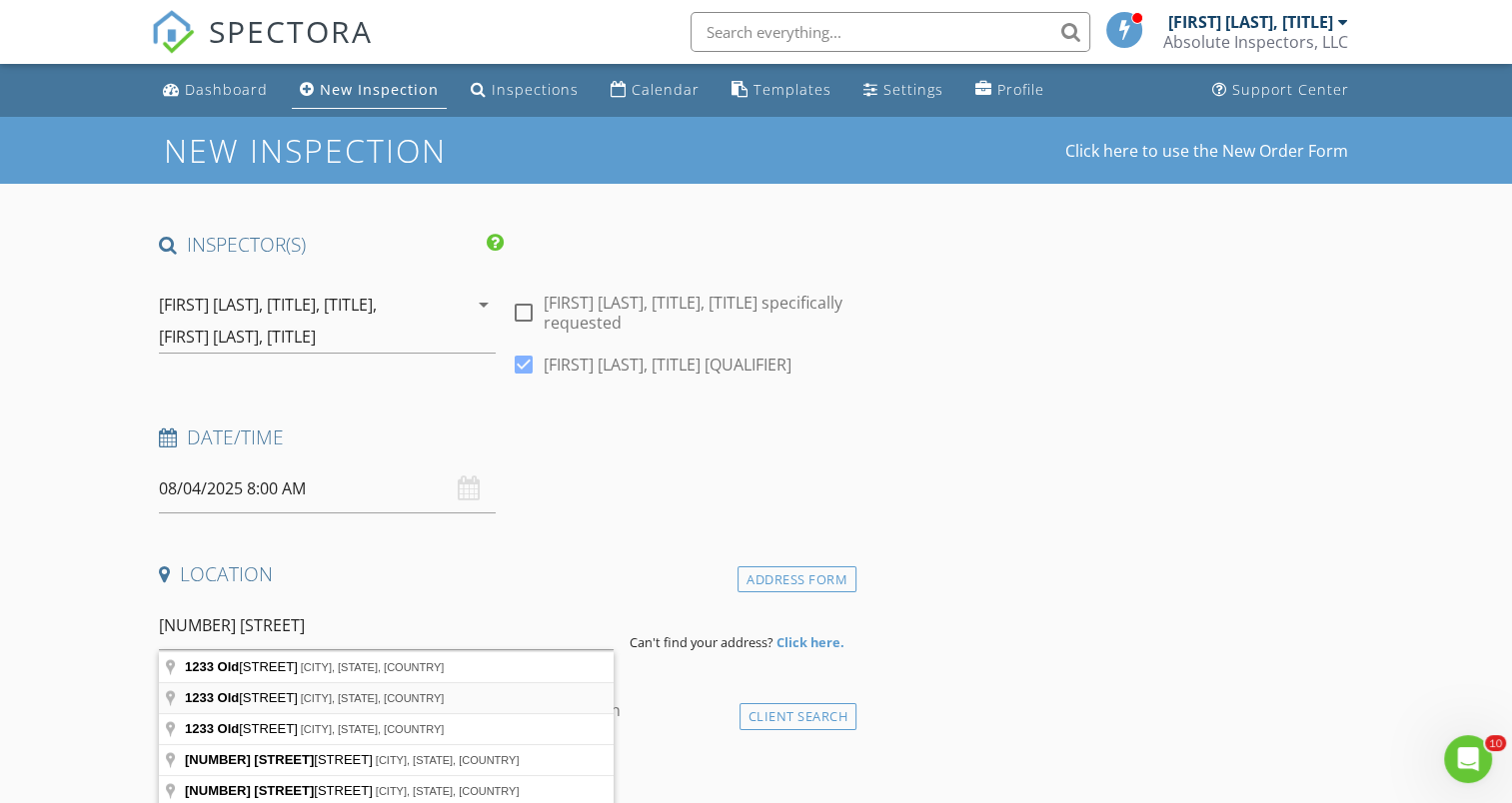 type on "[NUMBER] [STREET], [CITY], [STATE], [COUNTRY]" 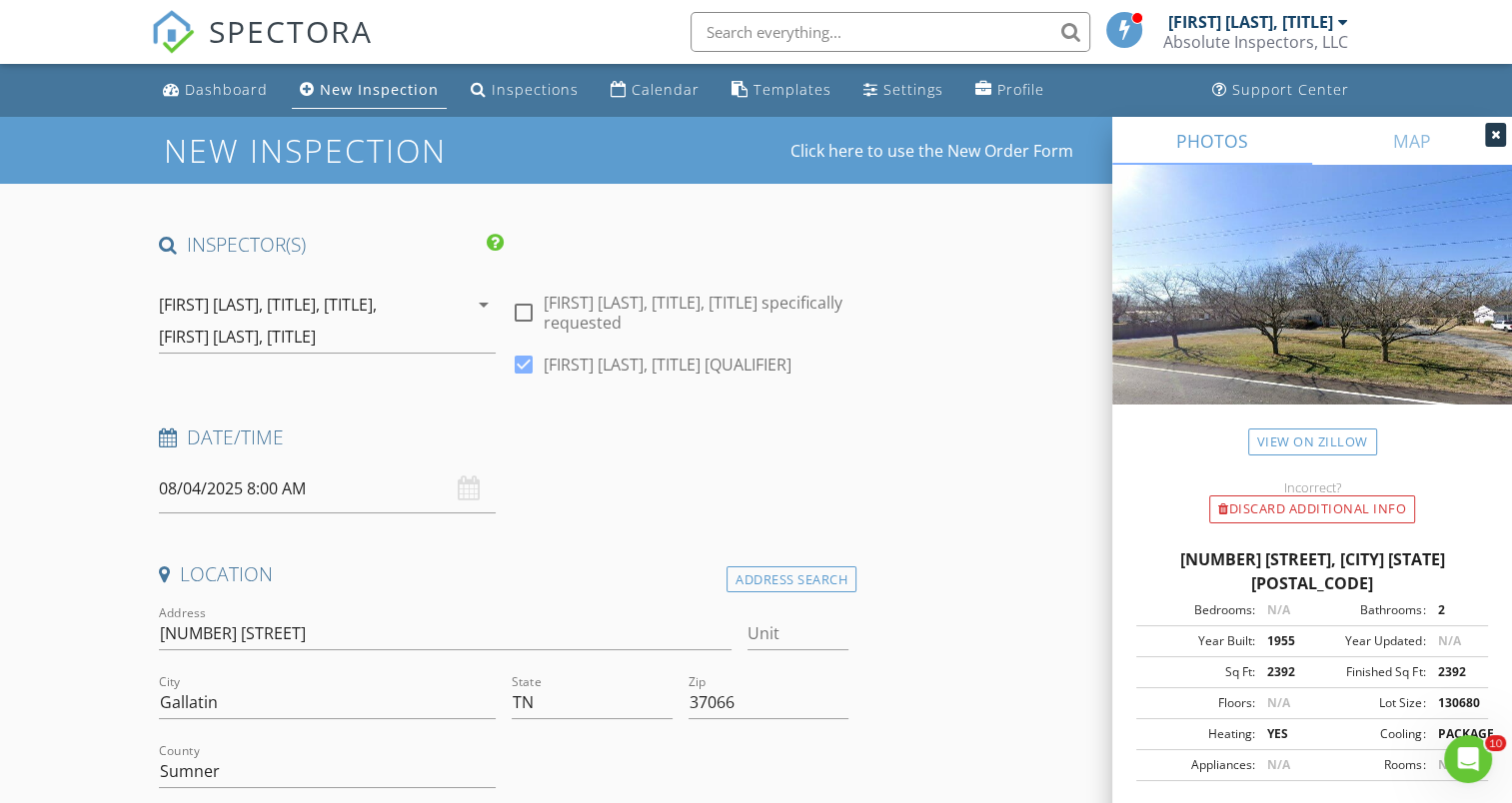 click at bounding box center (1495, 135) 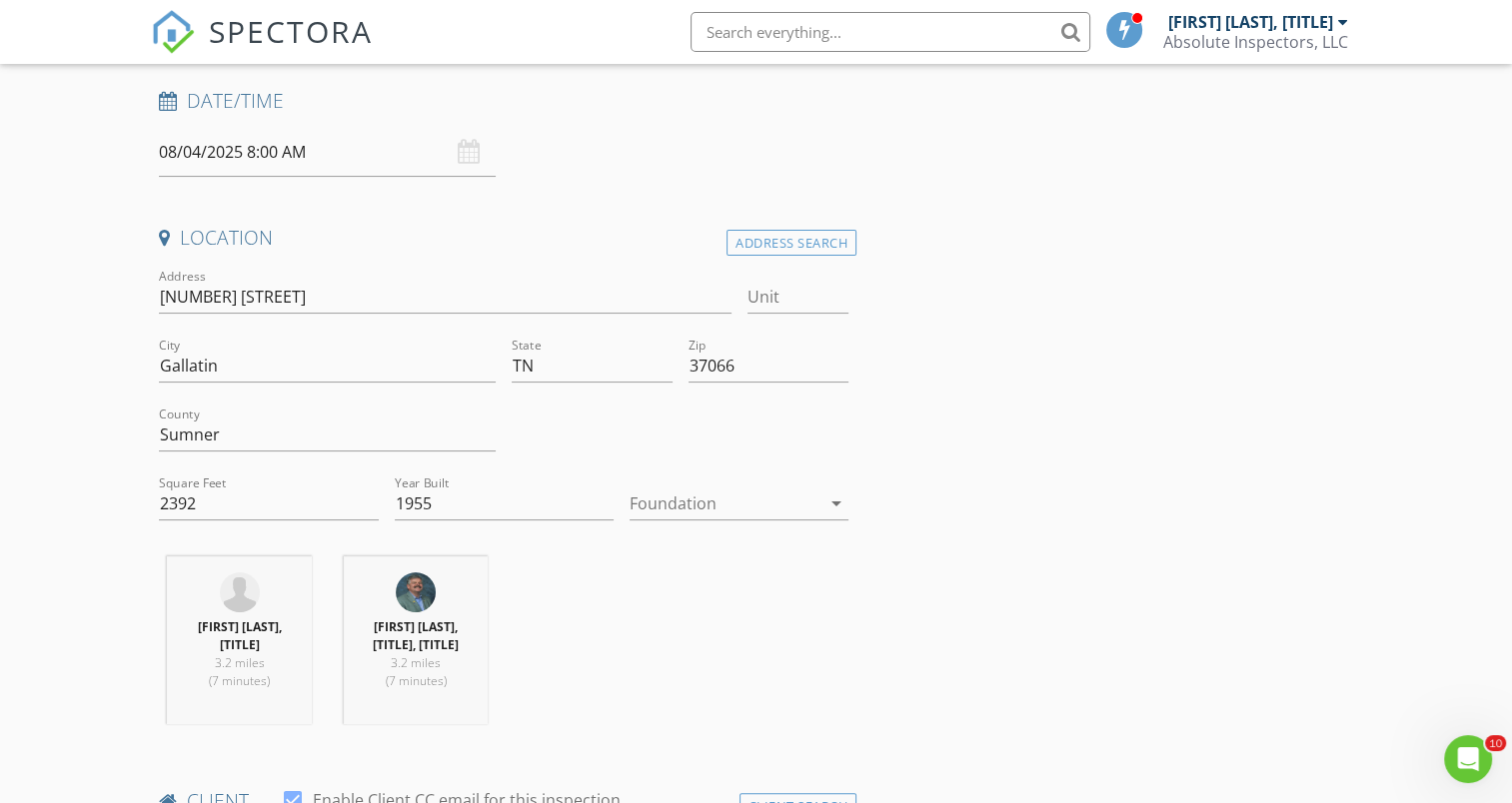 scroll, scrollTop: 345, scrollLeft: 0, axis: vertical 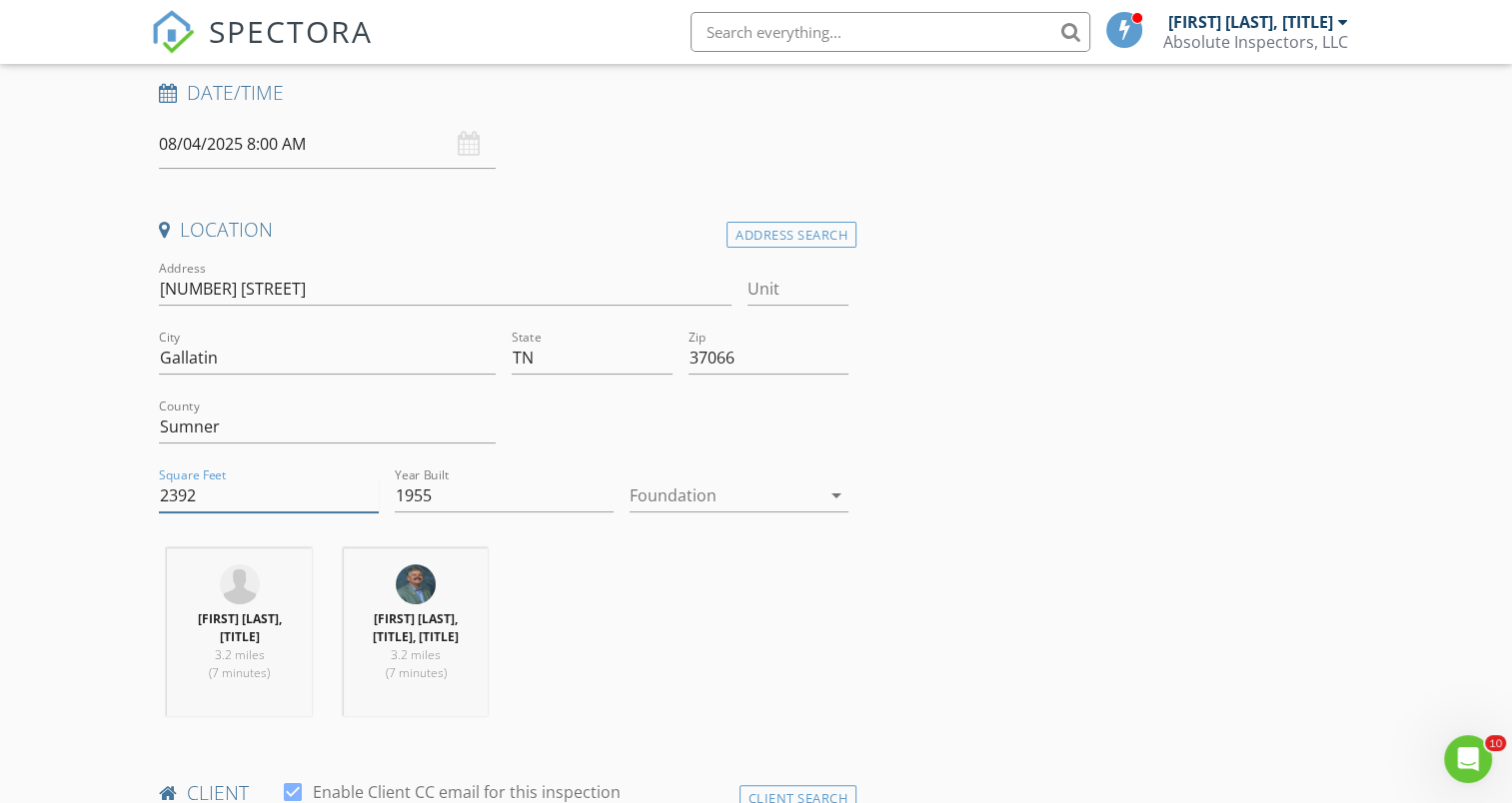 click on "2392" at bounding box center (268, 495) 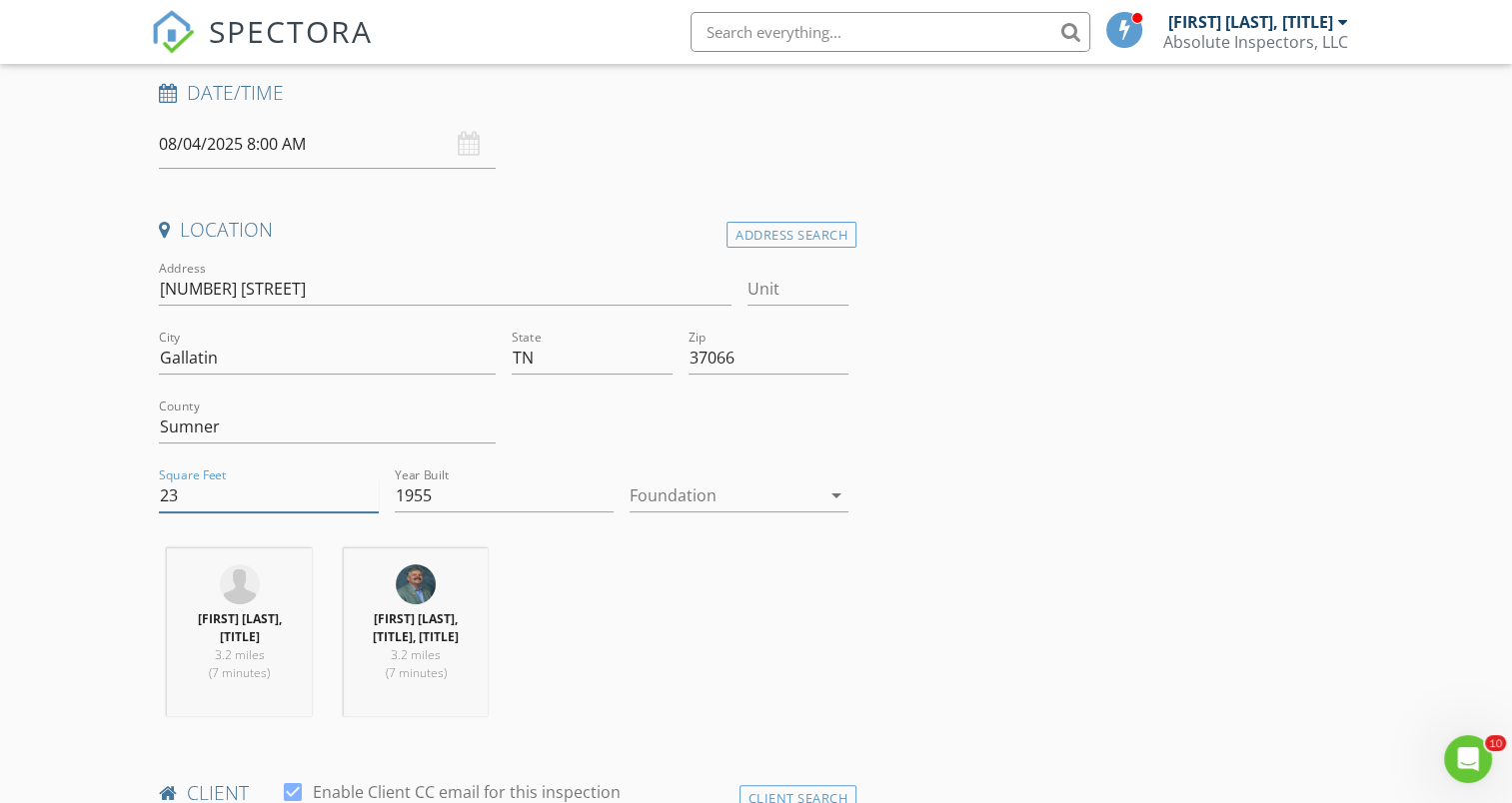 type on "2" 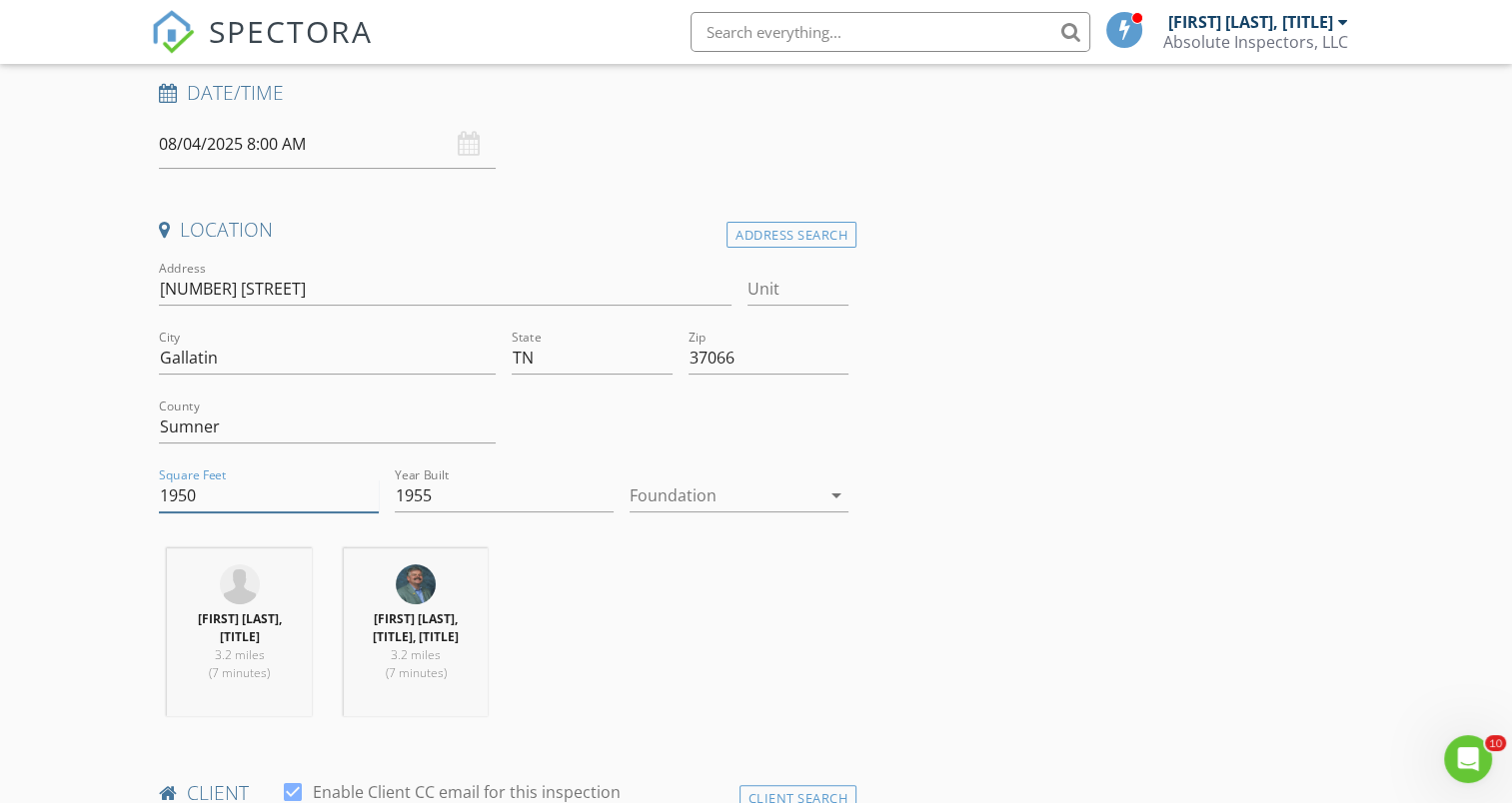 type on "1950" 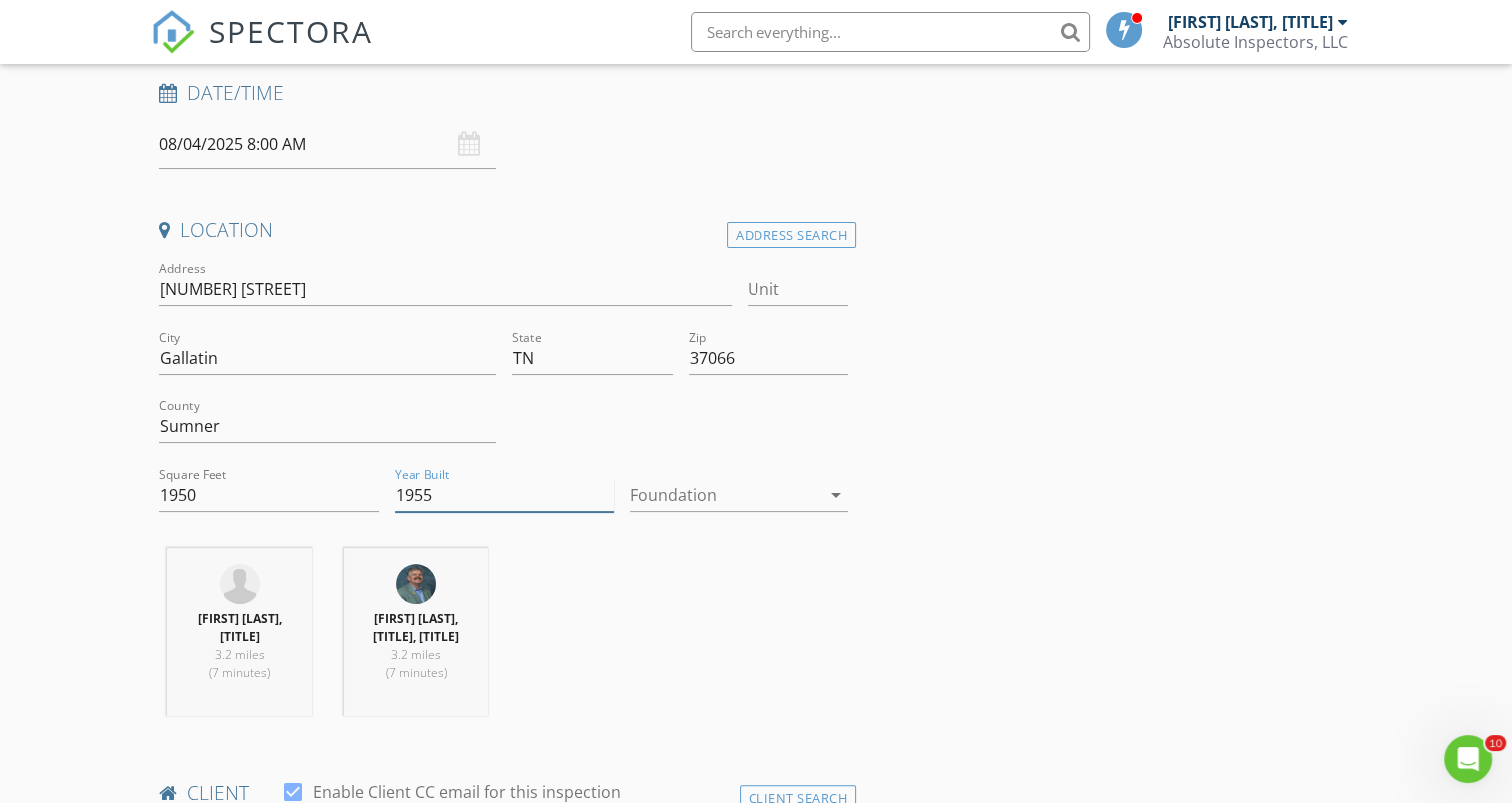 click on "1955" at bounding box center [504, 495] 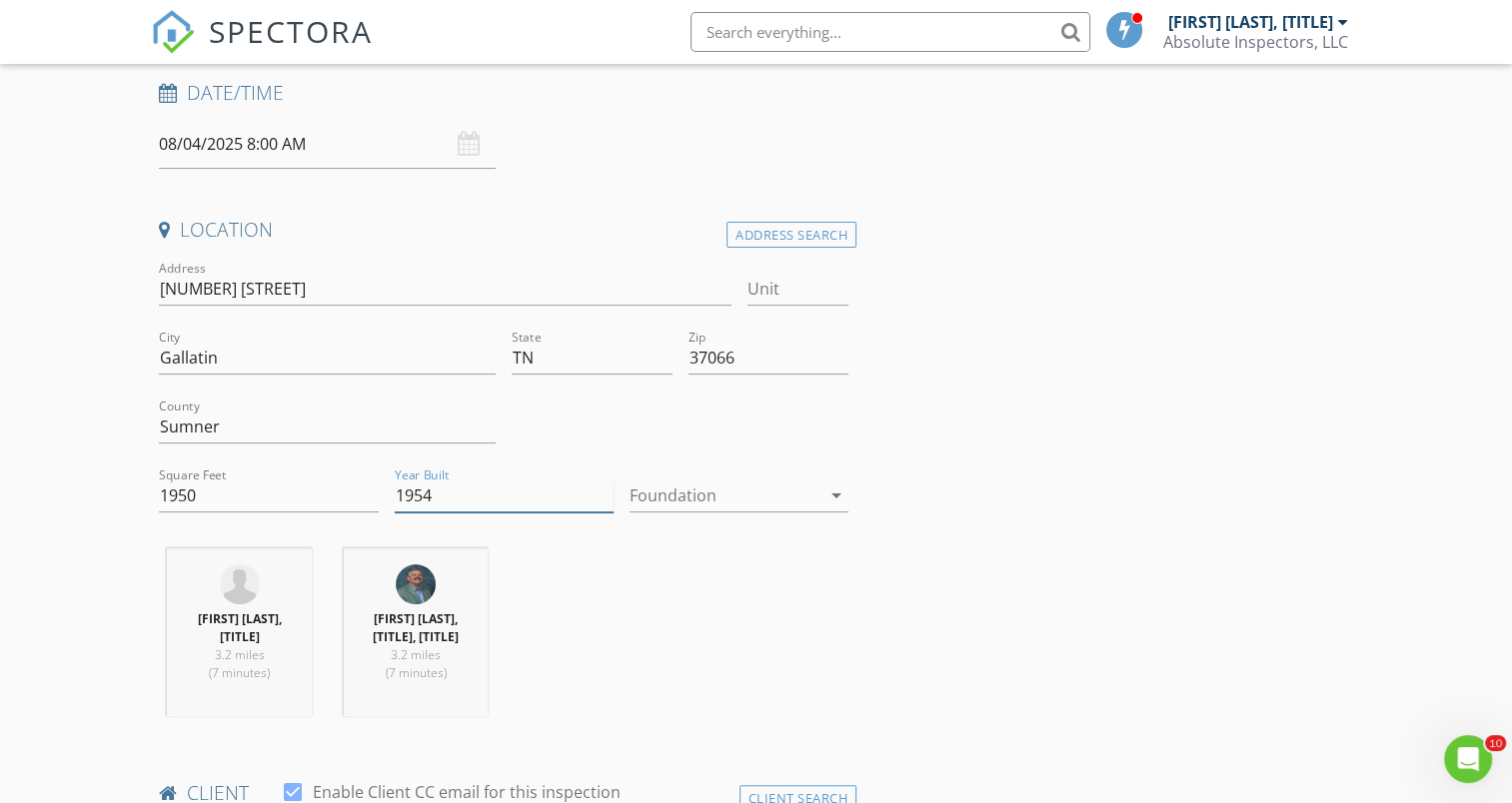 type on "1954" 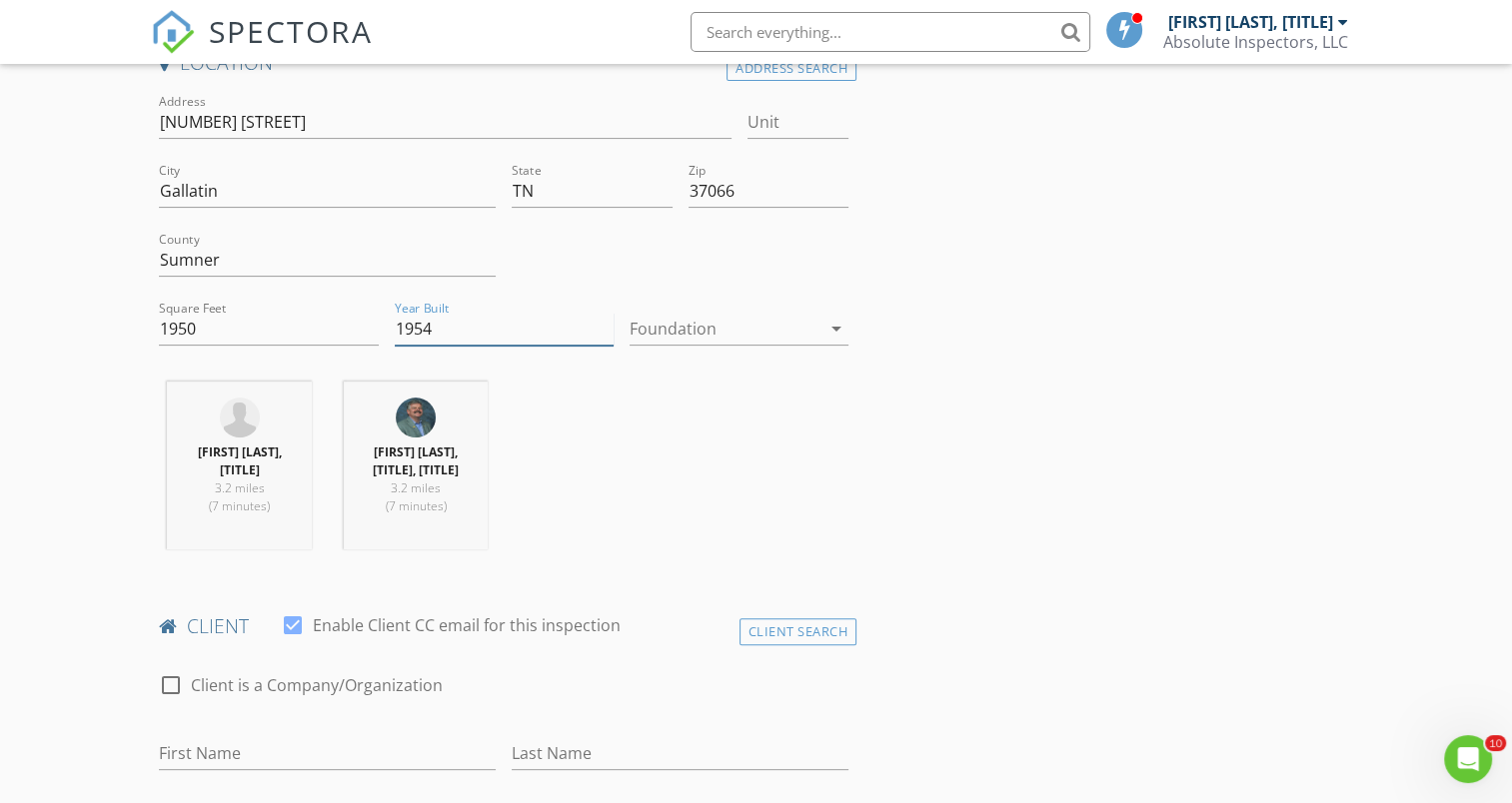 scroll, scrollTop: 530, scrollLeft: 0, axis: vertical 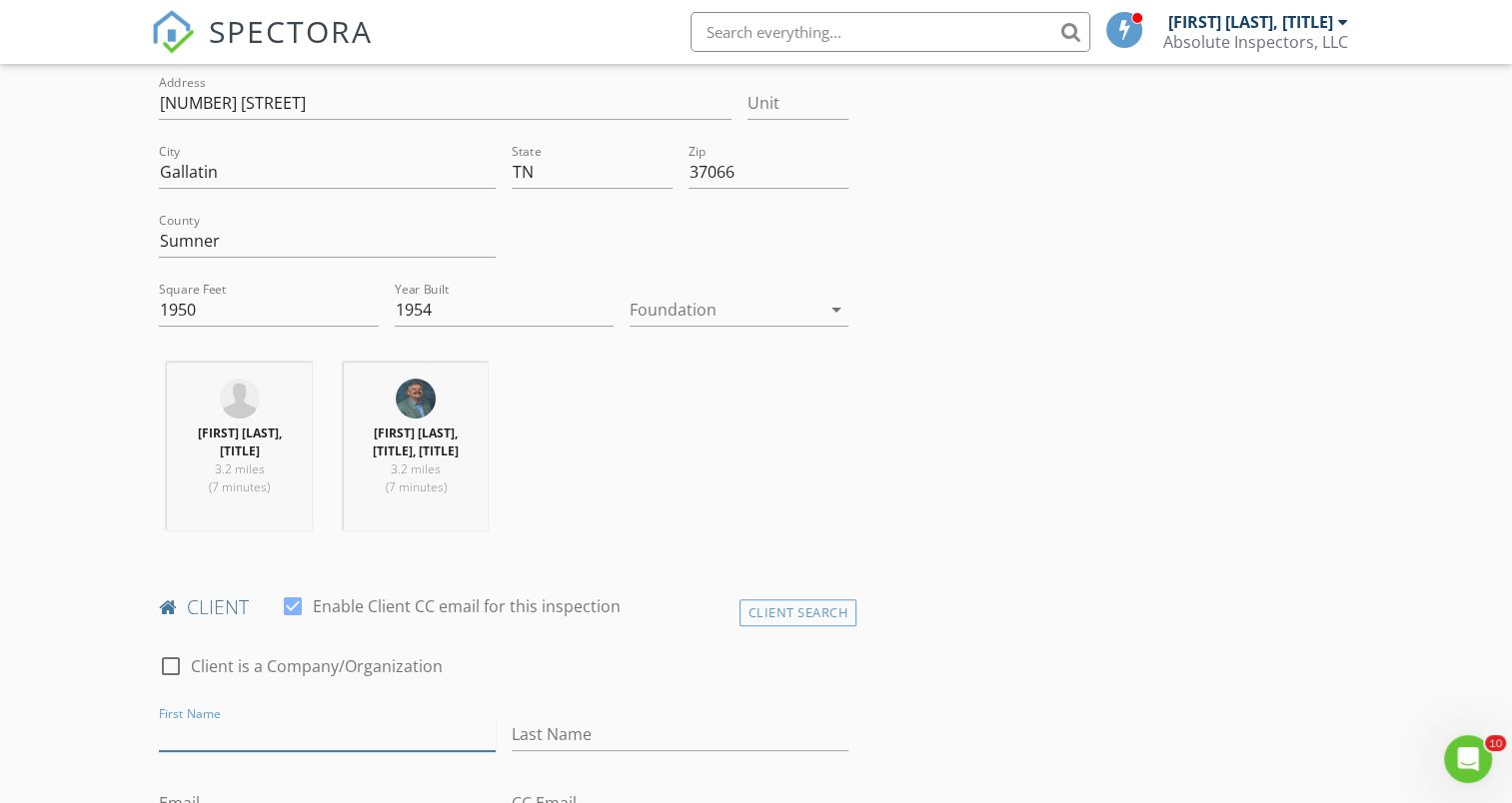 click on "First Name" at bounding box center (327, 734) 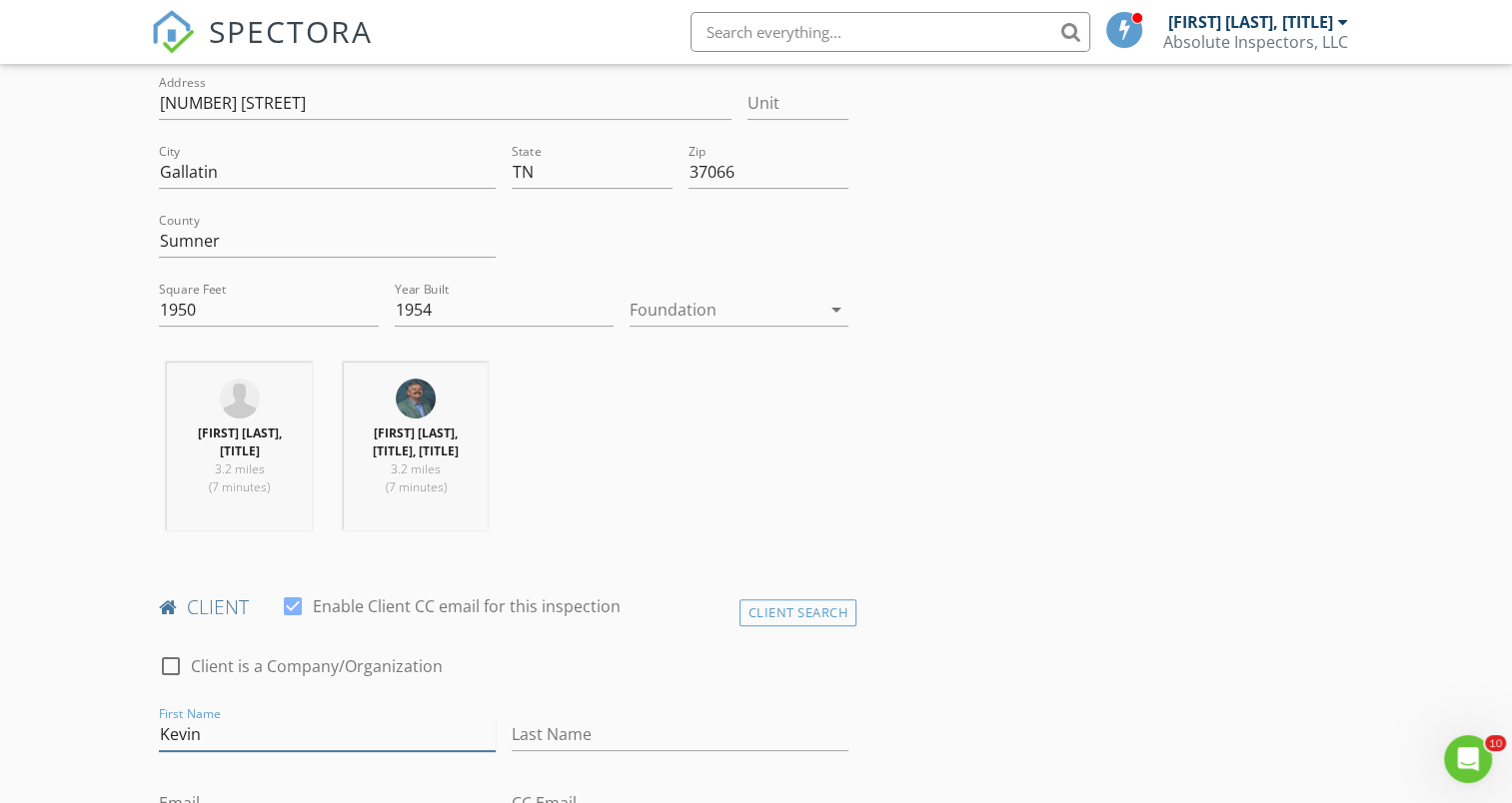 type on "Kevin" 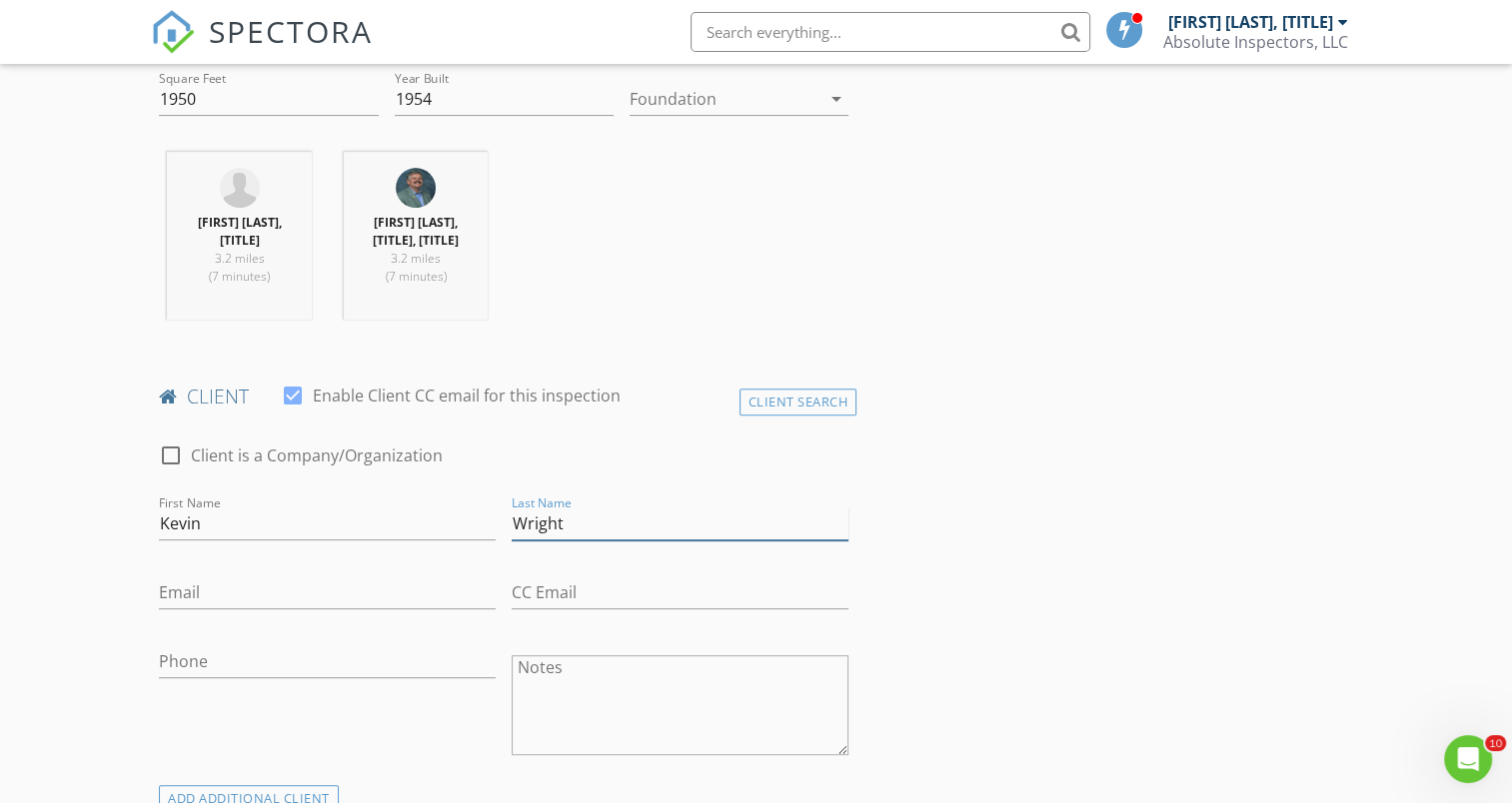 scroll, scrollTop: 738, scrollLeft: 0, axis: vertical 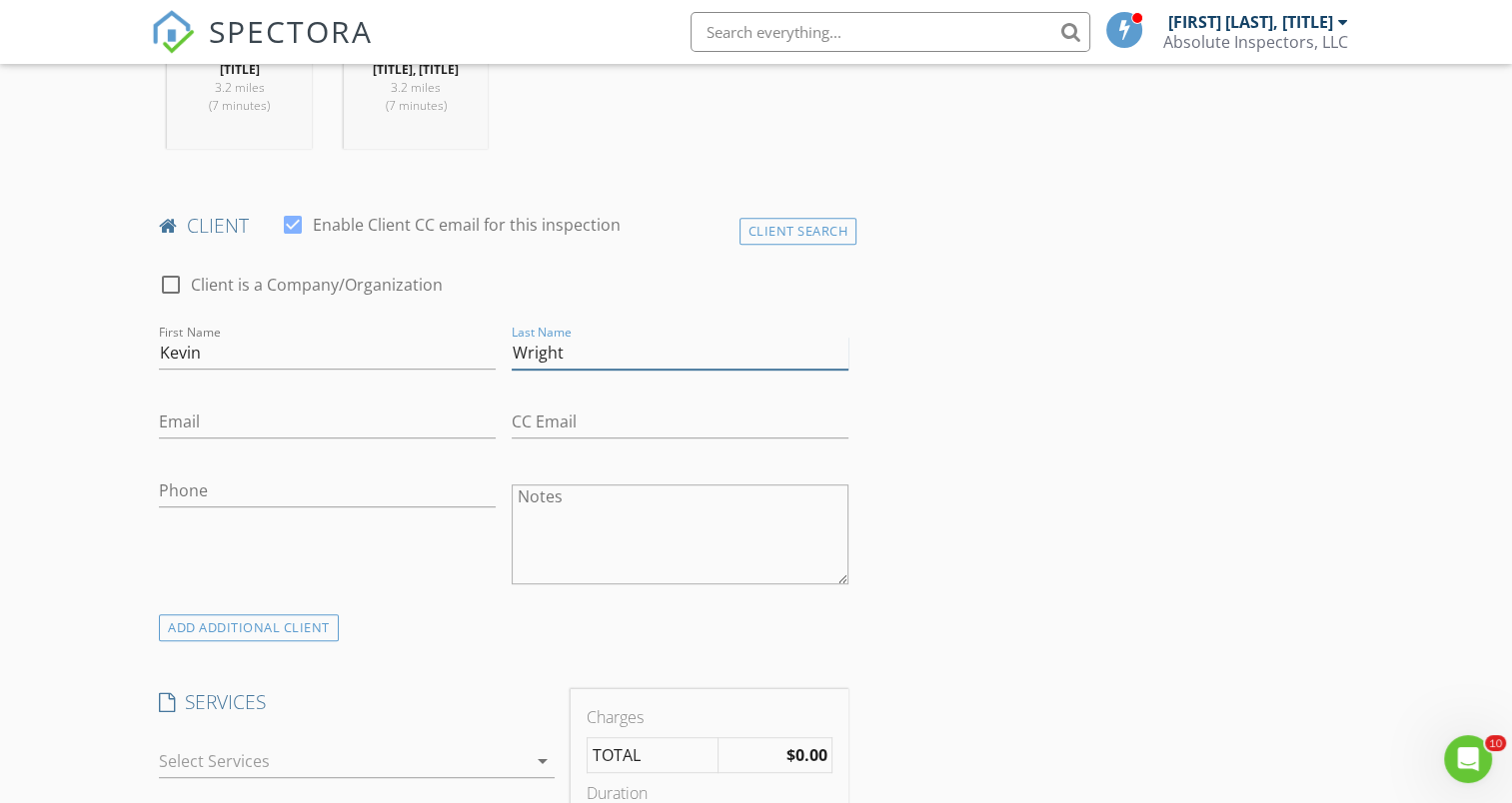 type on "Wright" 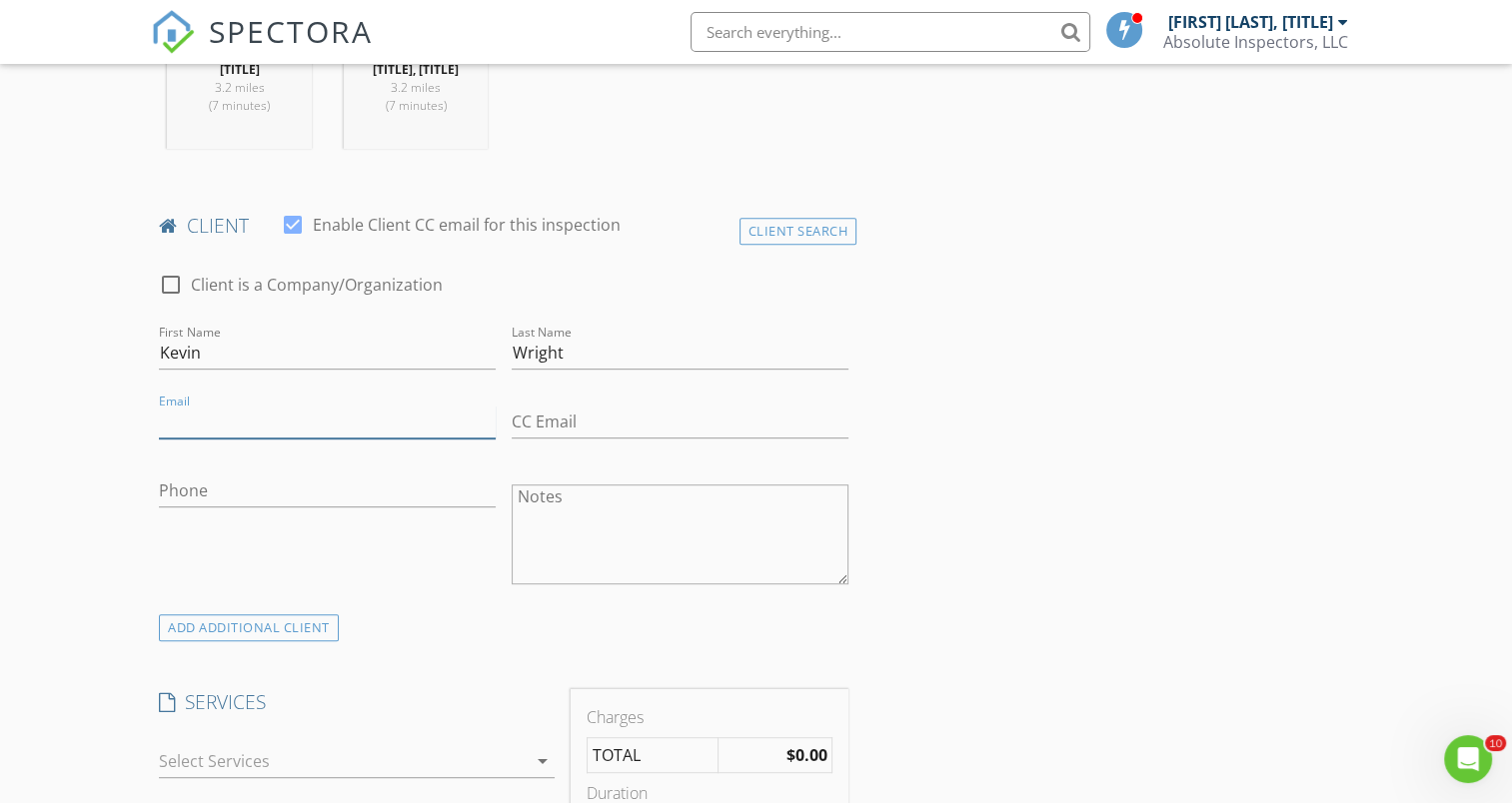 click on "Email" at bounding box center (327, 421) 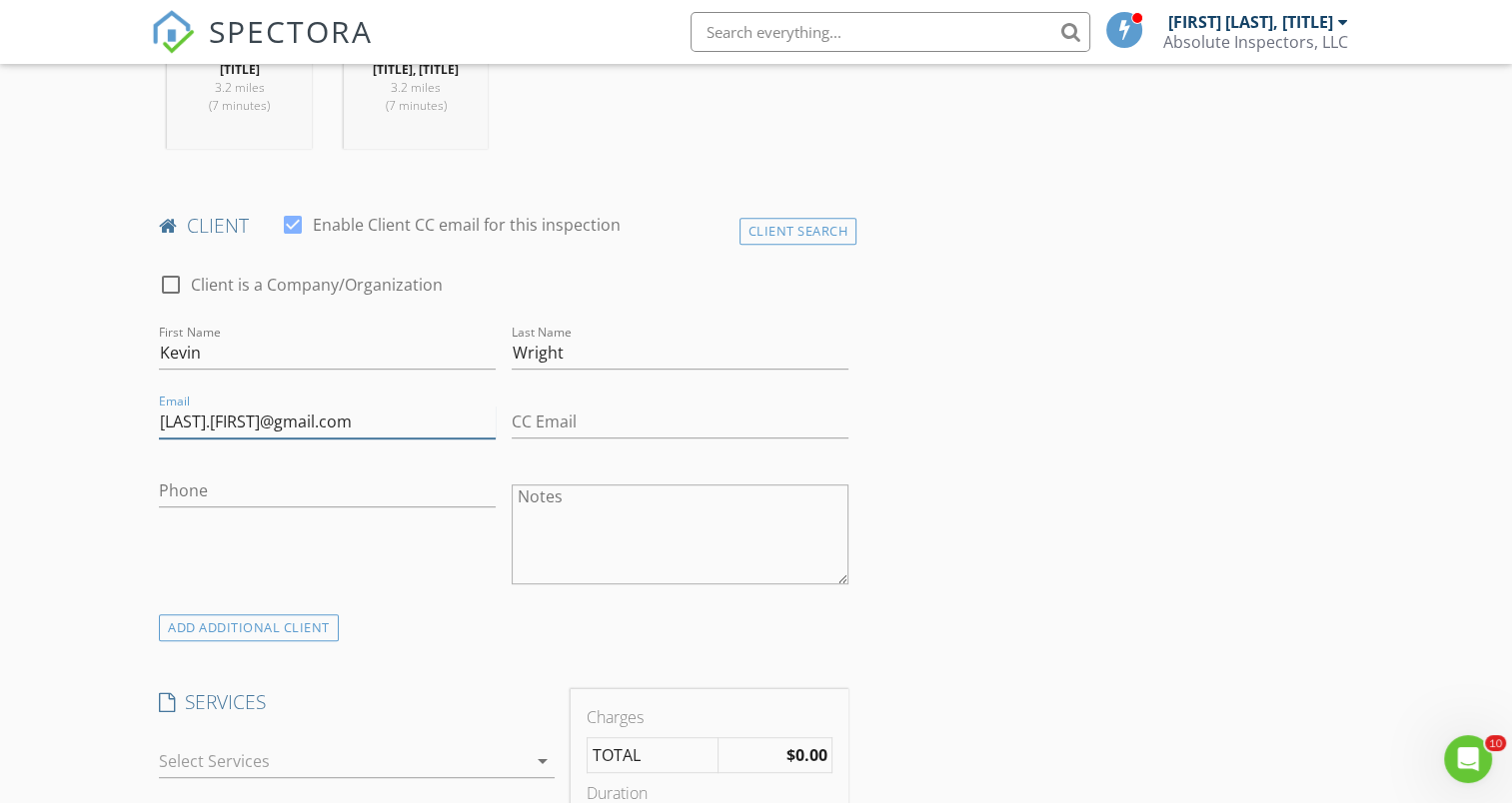 type on "[LAST].[FIRST]@gmail.com" 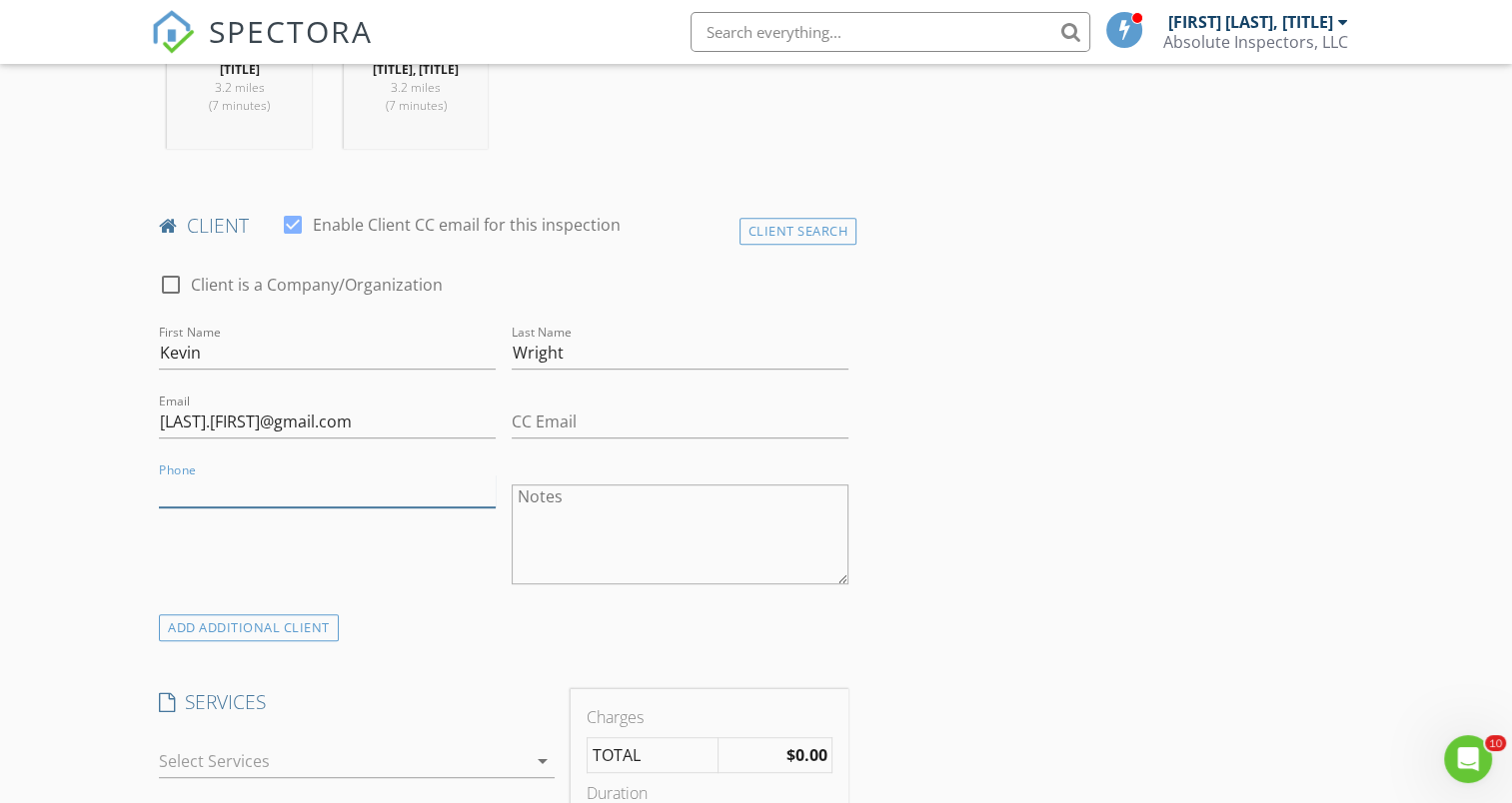 type on "5" 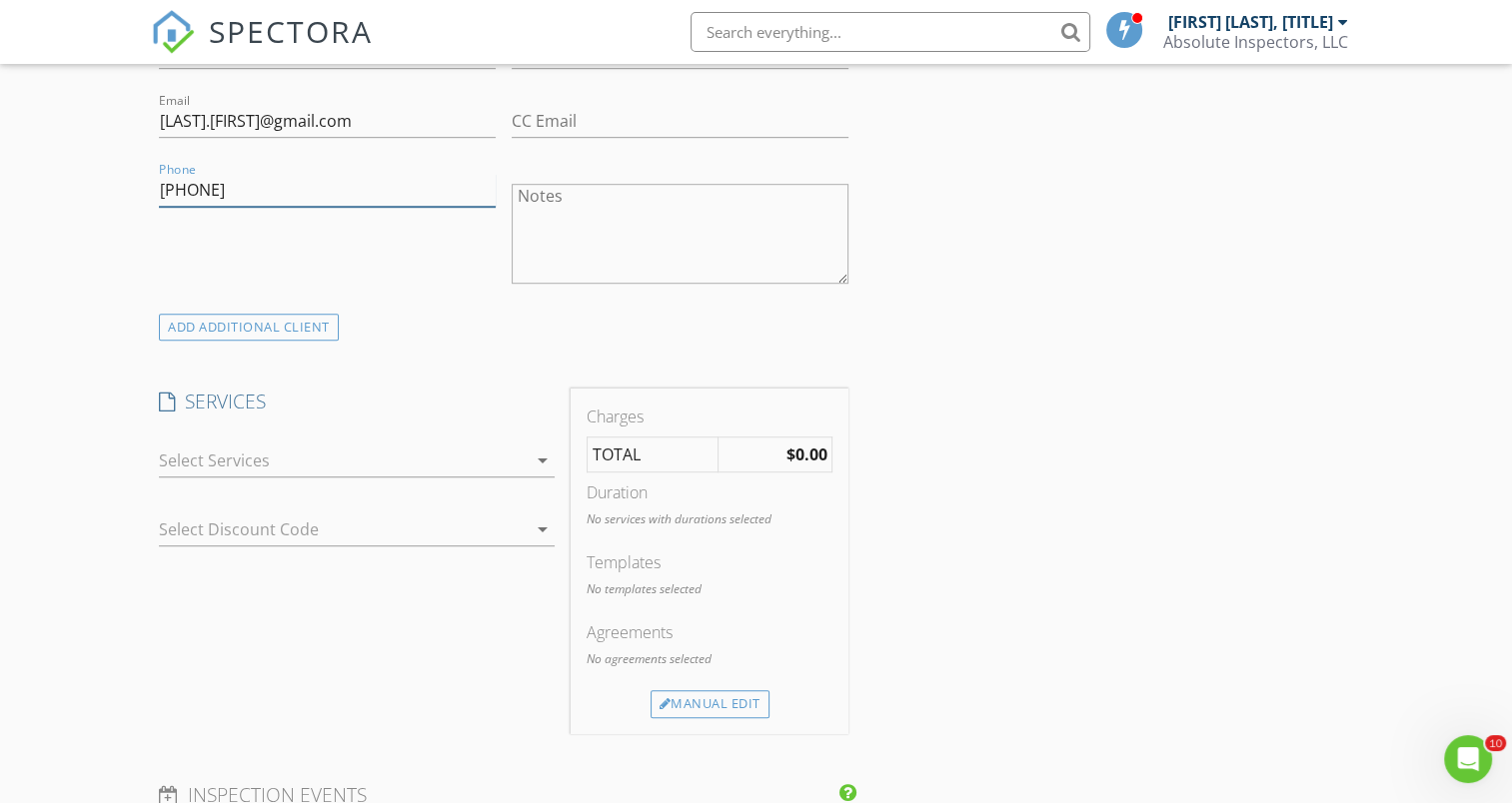 scroll, scrollTop: 1208, scrollLeft: 0, axis: vertical 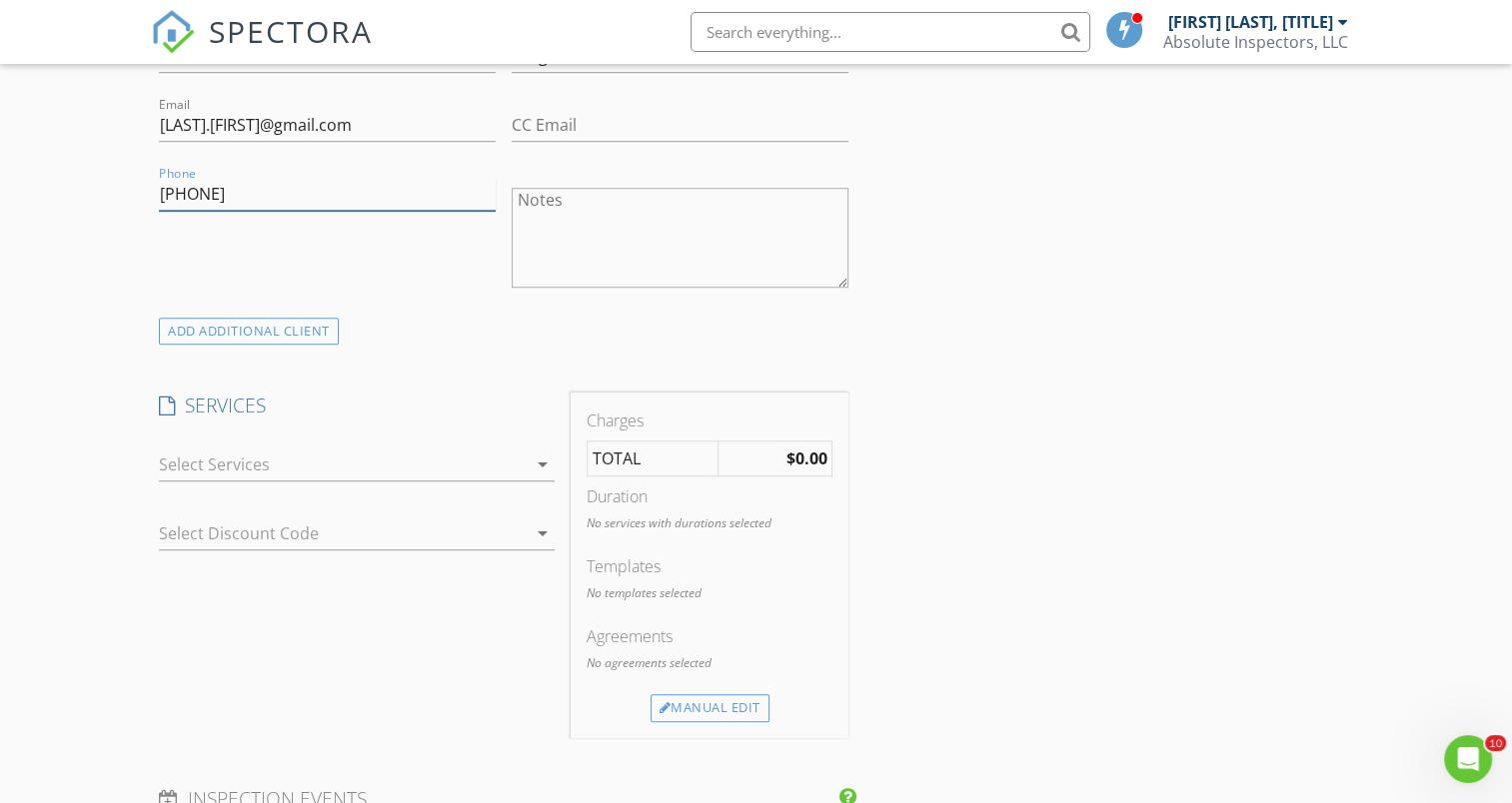 type on "[PHONE]" 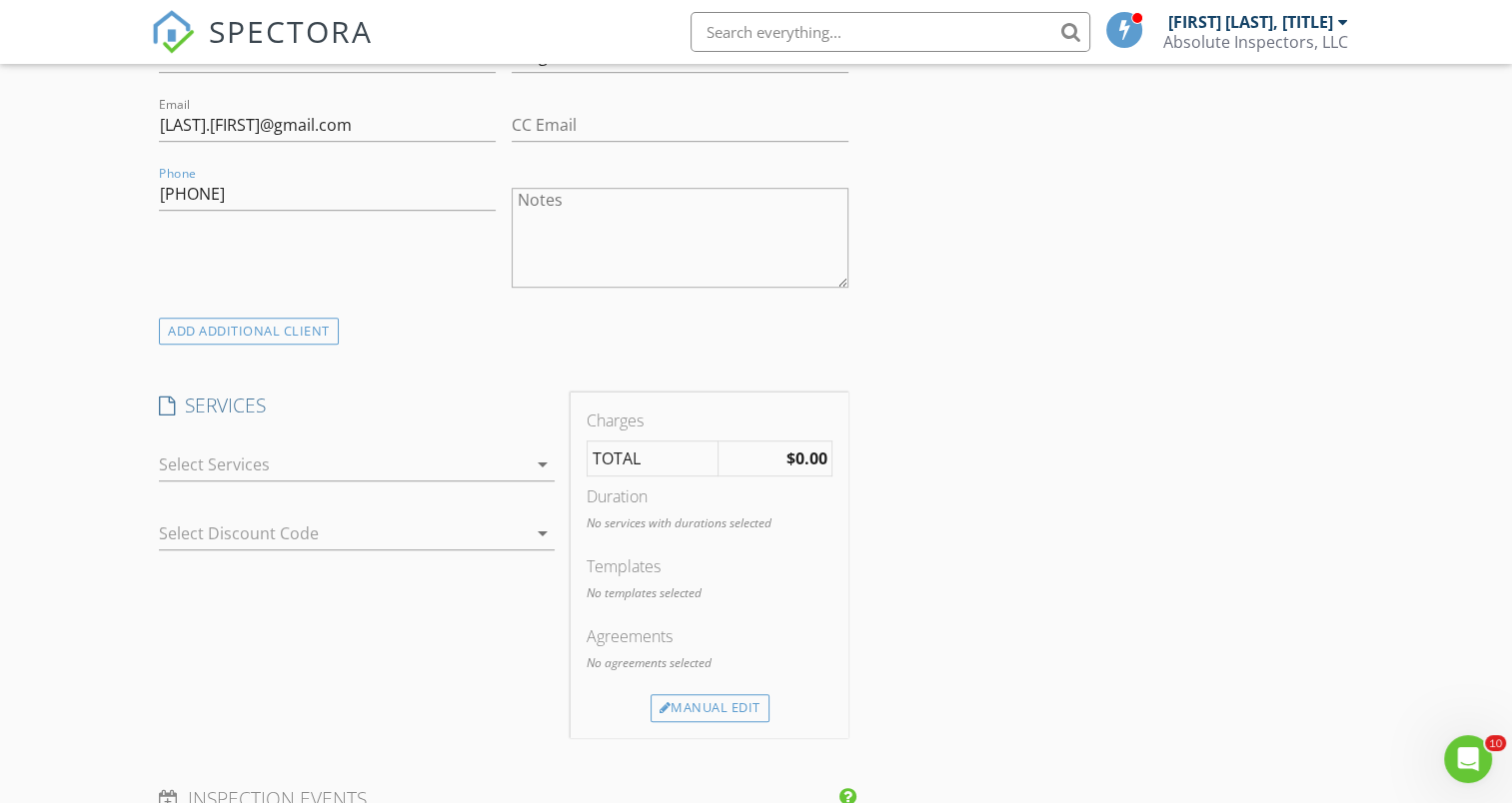click on "arrow_drop_down" at bounding box center (543, 464) 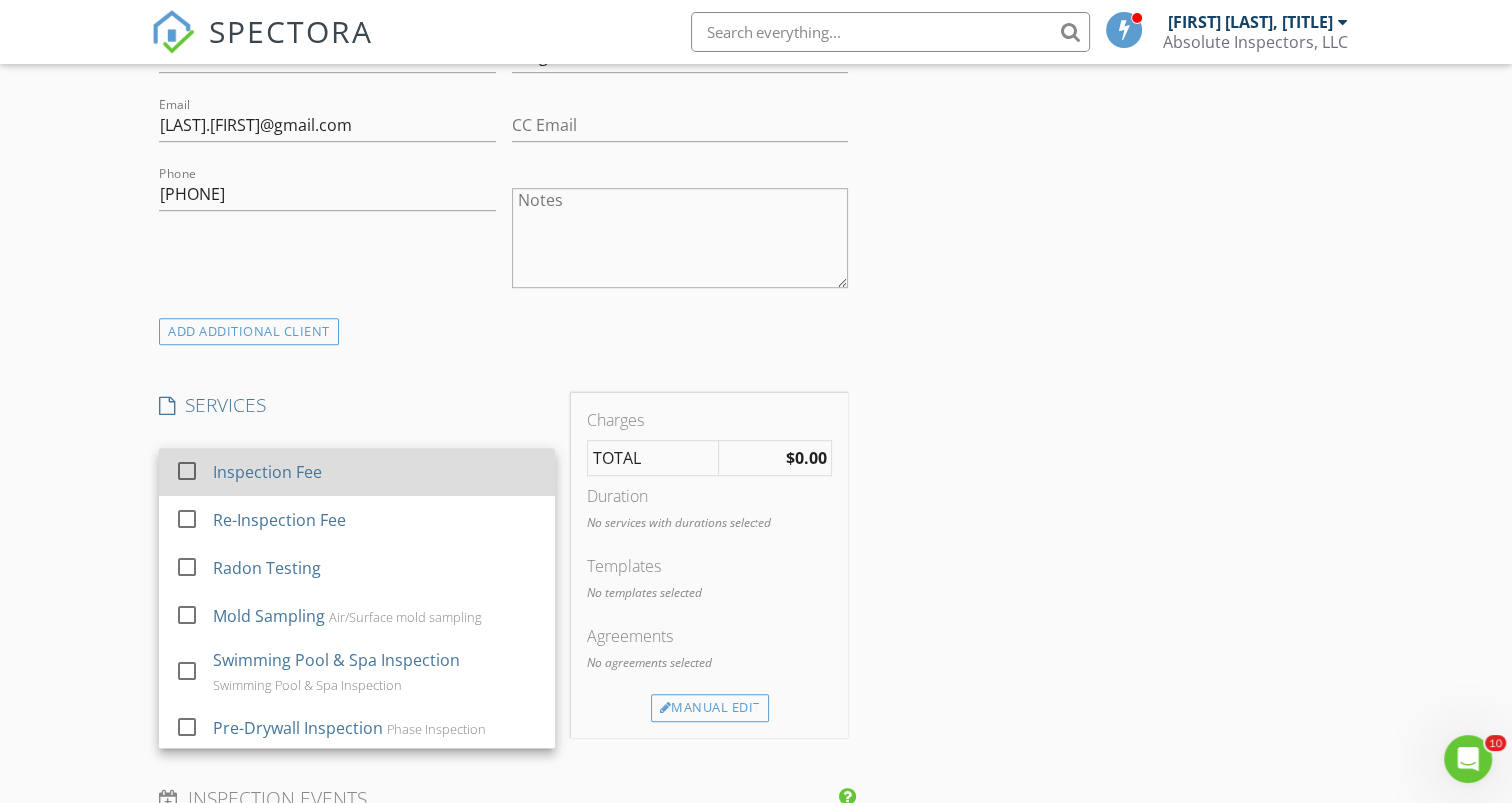 click at bounding box center [187, 471] 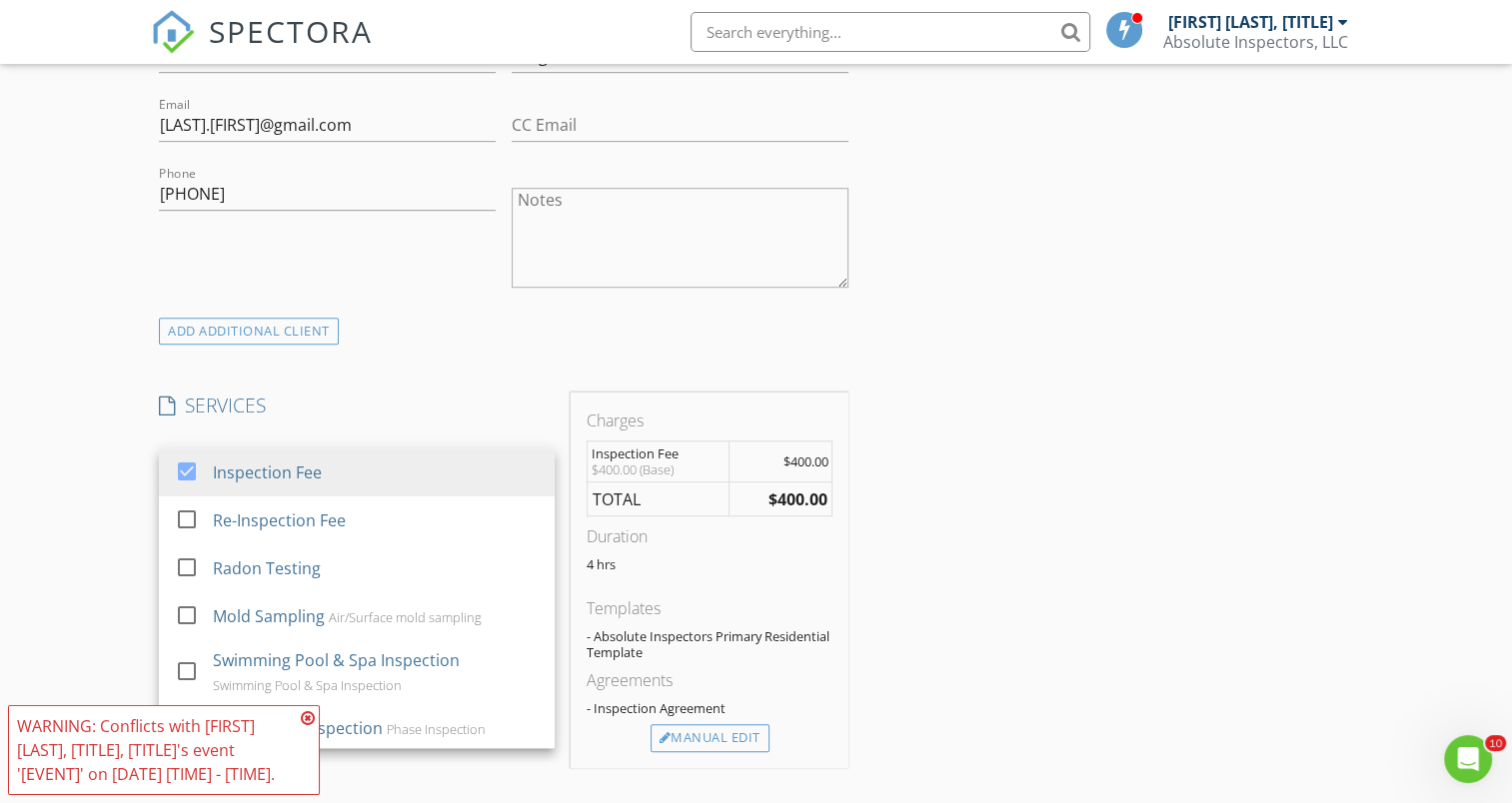 click at bounding box center [308, 718] 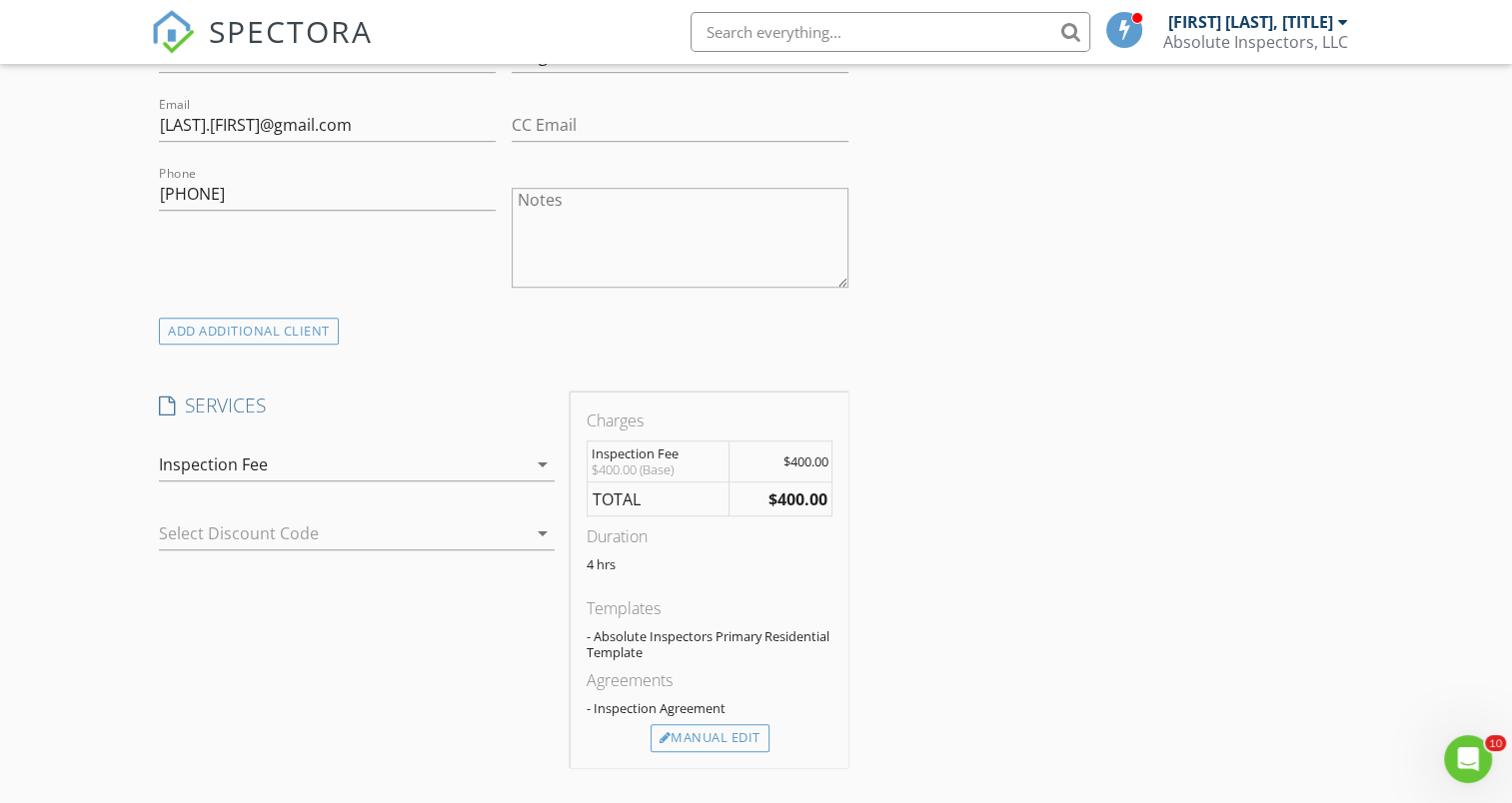click on "arrow_drop_down" at bounding box center (543, 533) 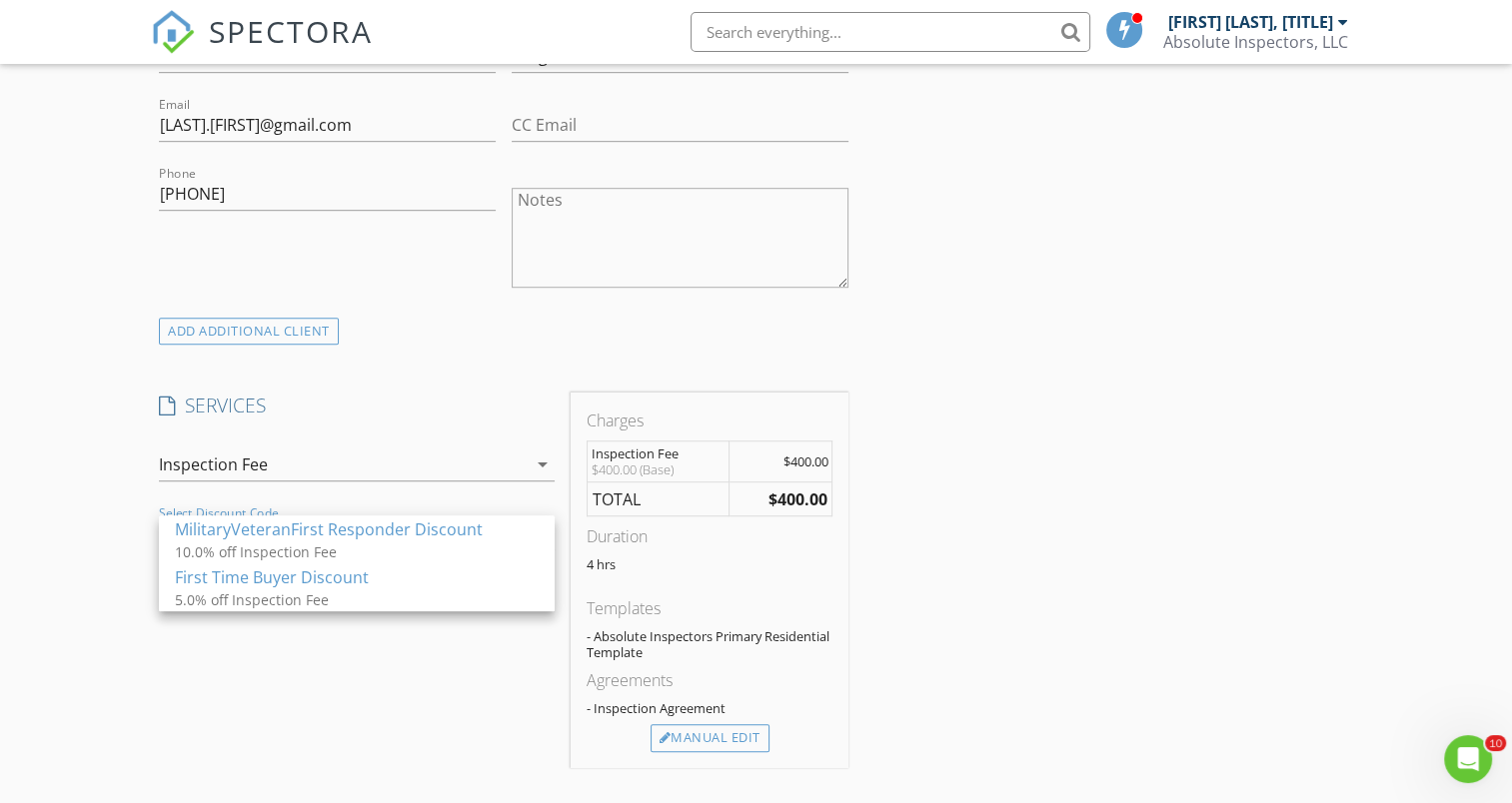 click on "SERVICES
check_box   Inspection Fee   check_box_outline_blank   Re-Inspection Fee   check_box_outline_blank   Radon Testing   check_box_outline_blank   Mold Sampling   Air/Surface mold sampling check_box_outline_blank   Swimming Pool & Spa Inspection   Swimming Pool & Spa Inspection check_box_outline_blank   Pre-Drywall Inspection   Phase Inspection check_box_outline_blank   Lead Paint Testing   Test for presence of lead paint check_box_outline_blank   Asbestos Sampling   Removing samples of ACM for testing and evaluation. check_box_outline_blank   Residential Water Sample Testing   check_box_outline_blank   Dock/Boat House Inspection   Inspection of dock/boat house facilities check_box_outline_blank   Well Inspection   Inspection of well, electrical, and mechanical systems check_box_outline_blank   In-Kind Donation   In-Kind Donation check_box_outline_blank   Mileage   check_box_outline_blank   Sewer Scope Inspection   Sewer Scope check_box_outline_blank   Termite Letter" at bounding box center [357, 580] 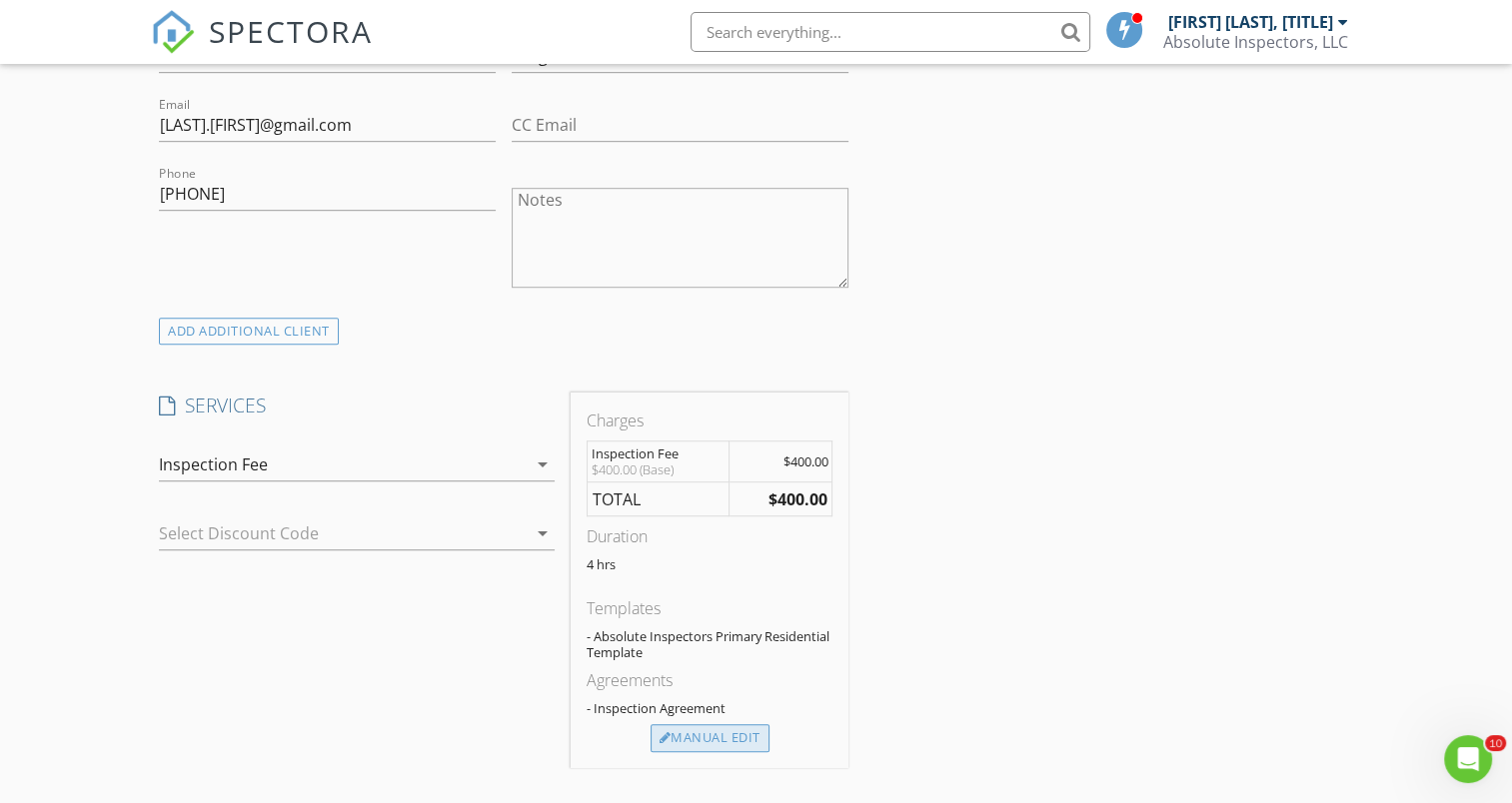 click on "Manual Edit" at bounding box center (710, 738) 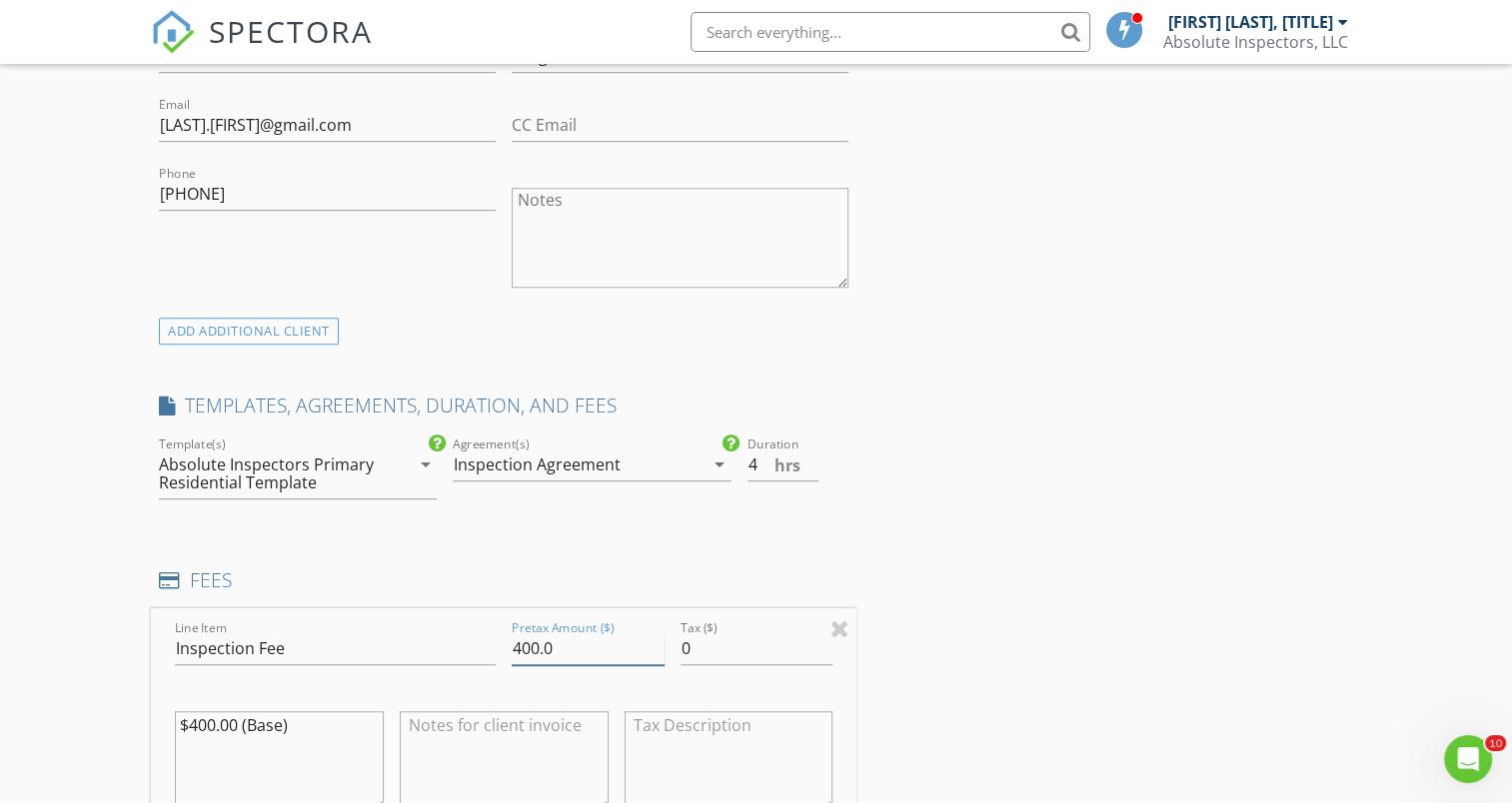click on "400.0" at bounding box center [588, 648] 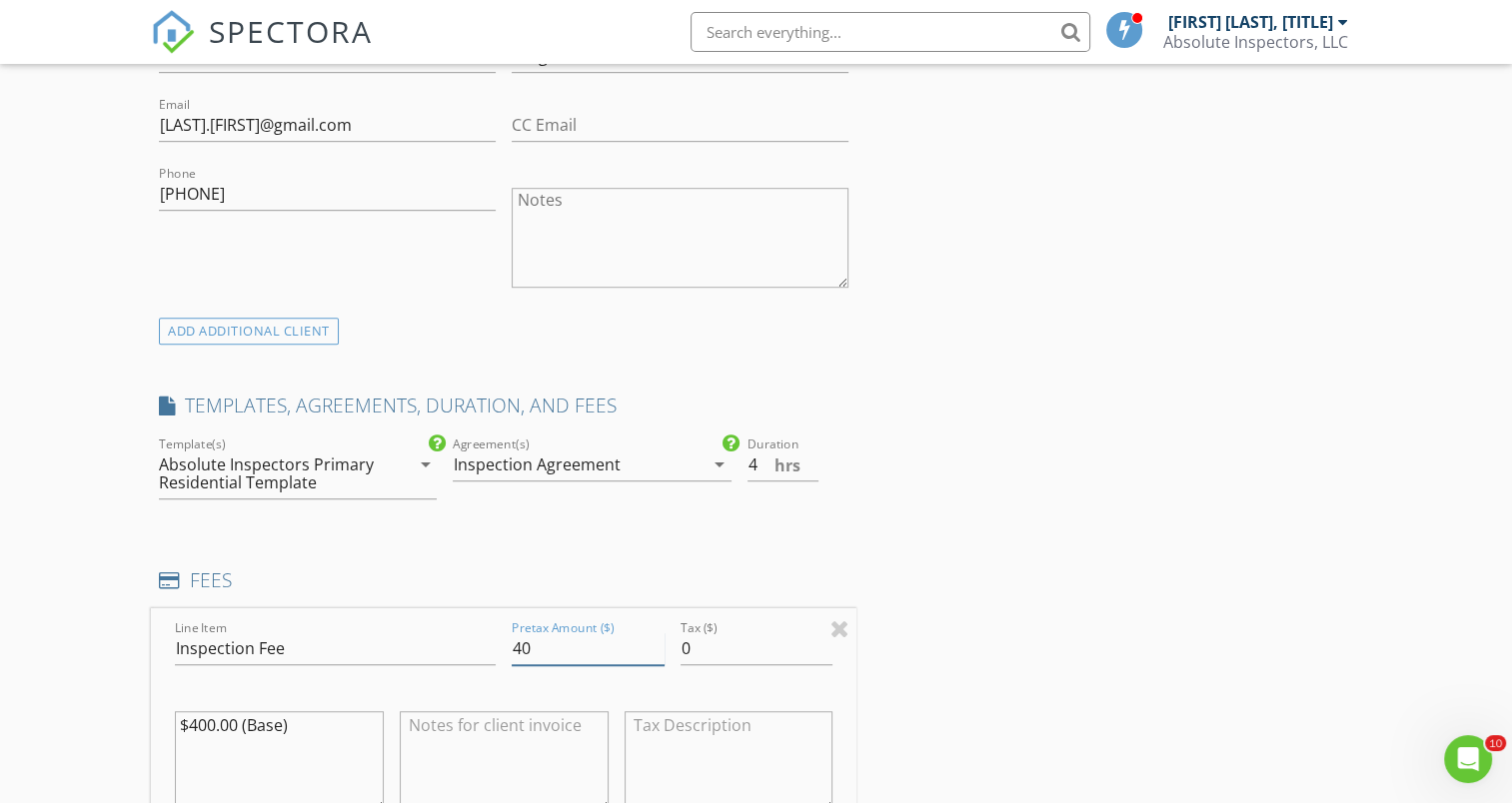 type on "4" 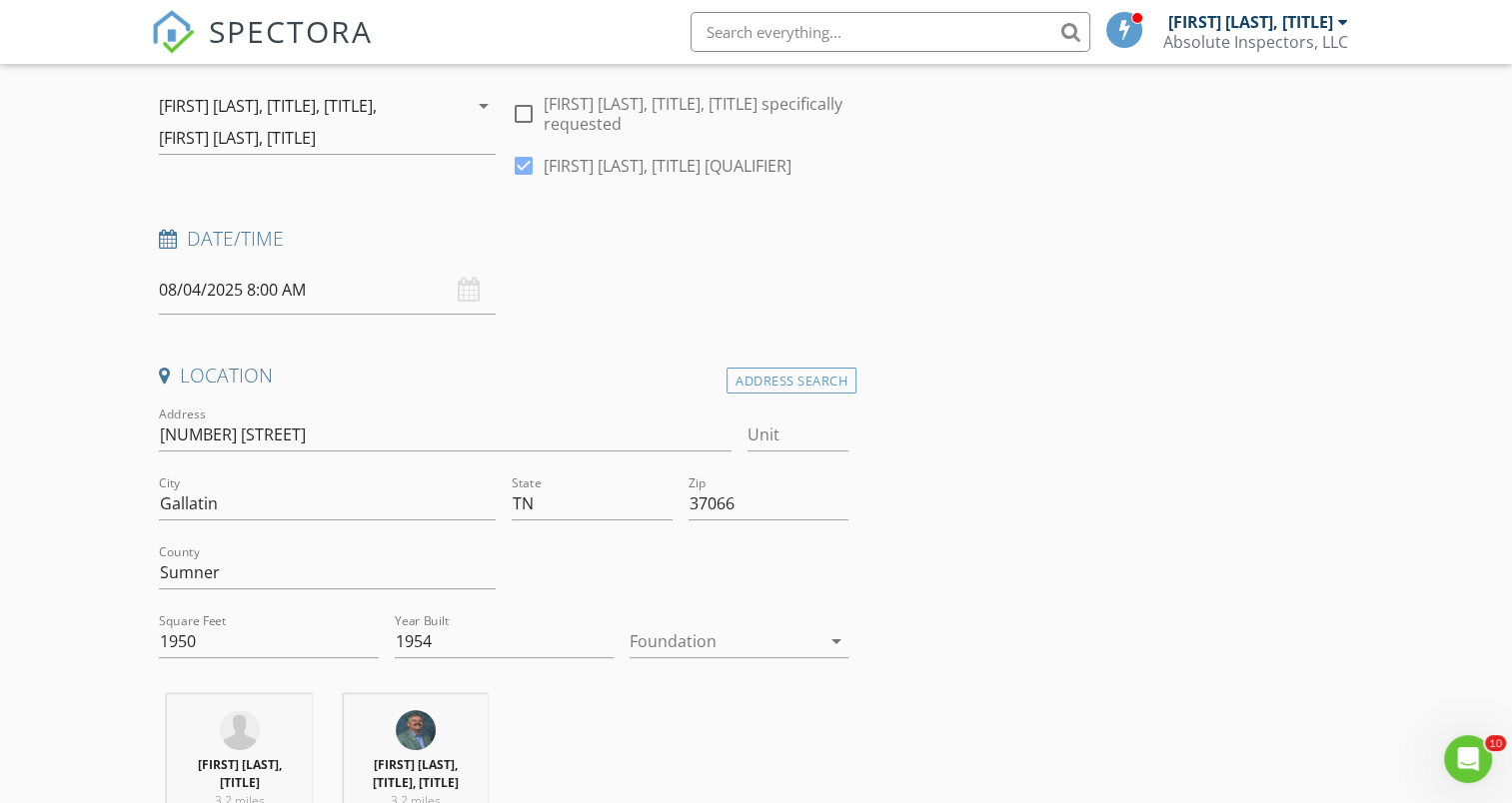 scroll, scrollTop: 203, scrollLeft: 0, axis: vertical 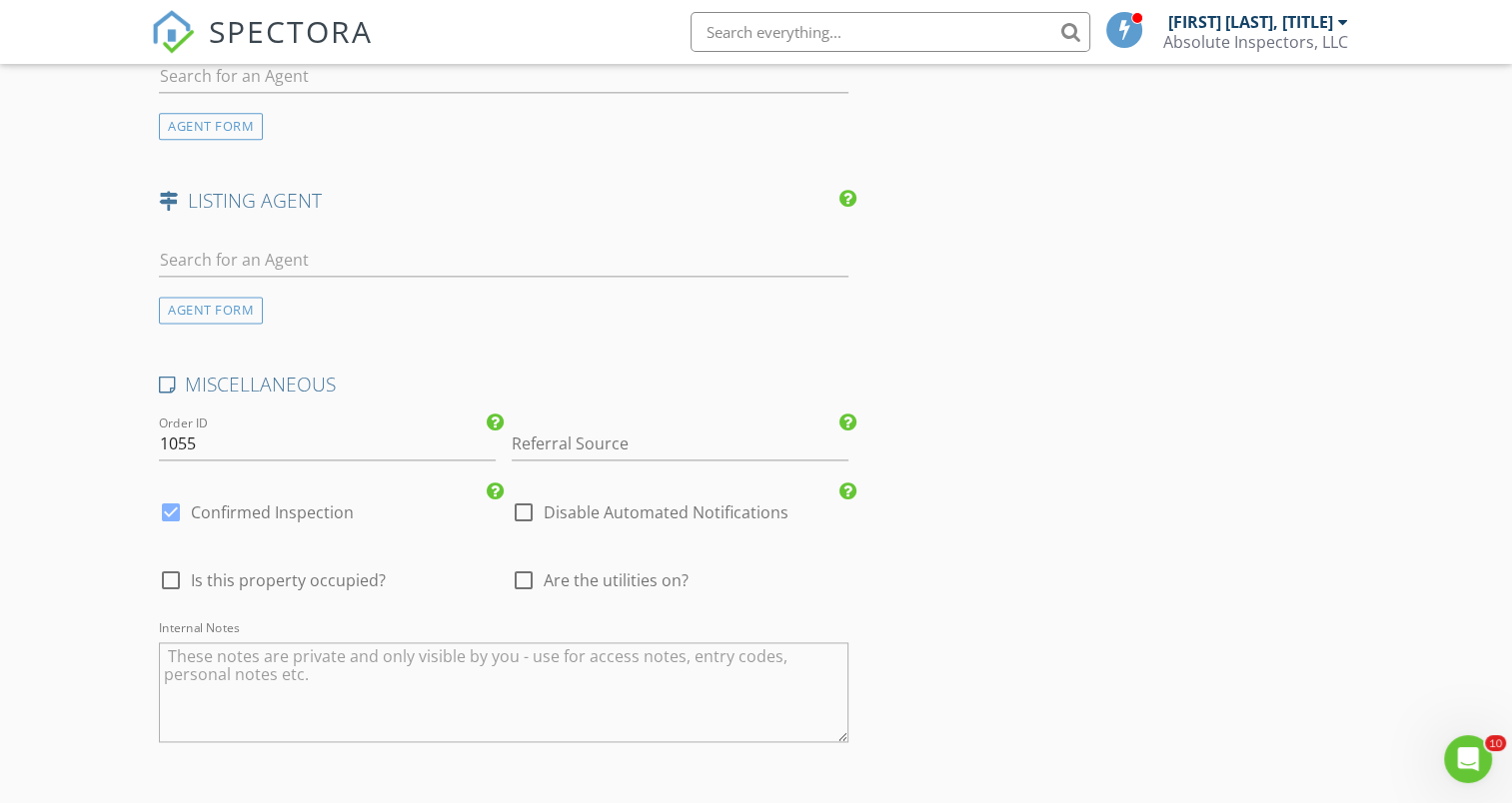 type on "579.68" 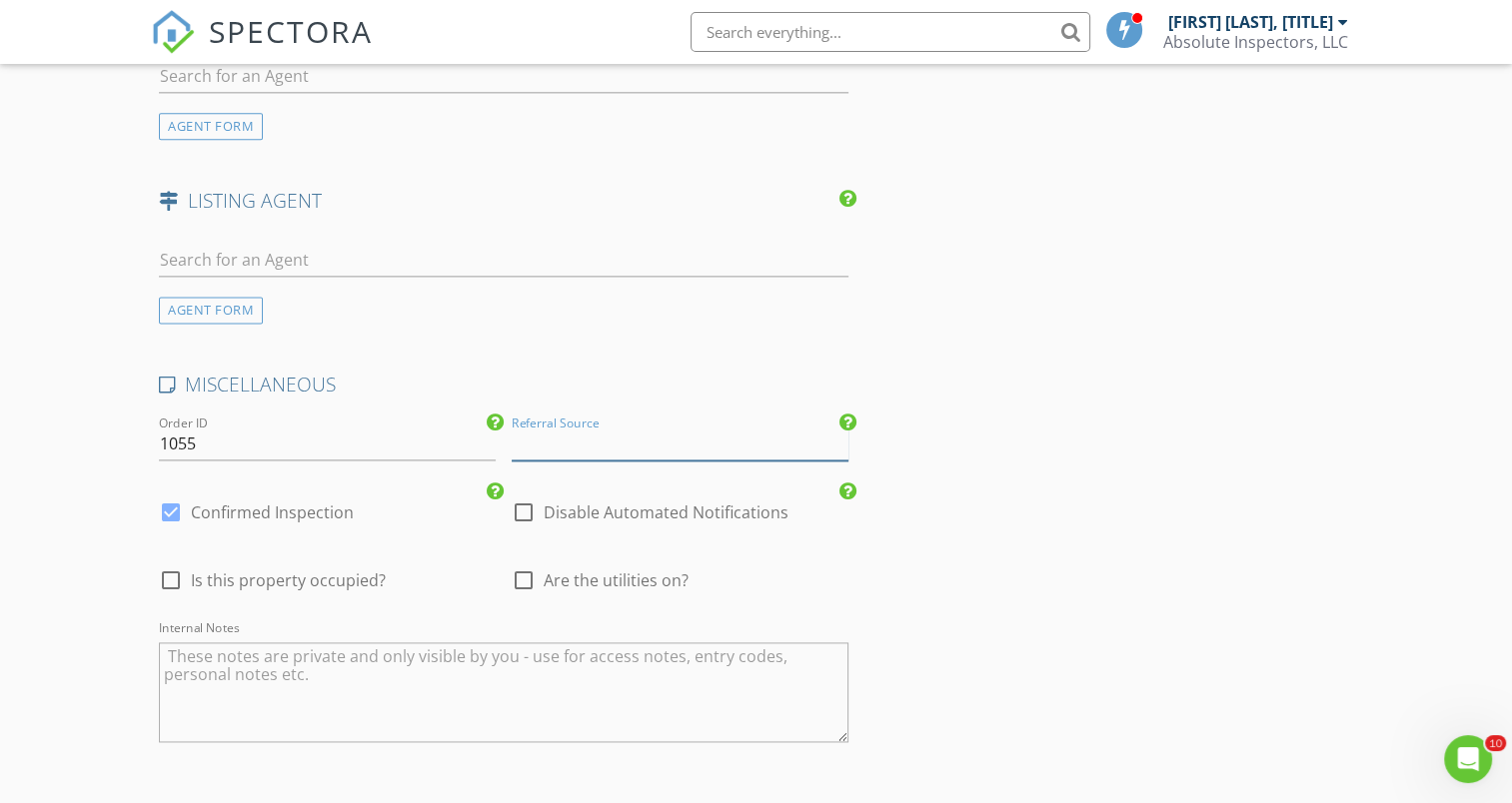 click at bounding box center (680, 443) 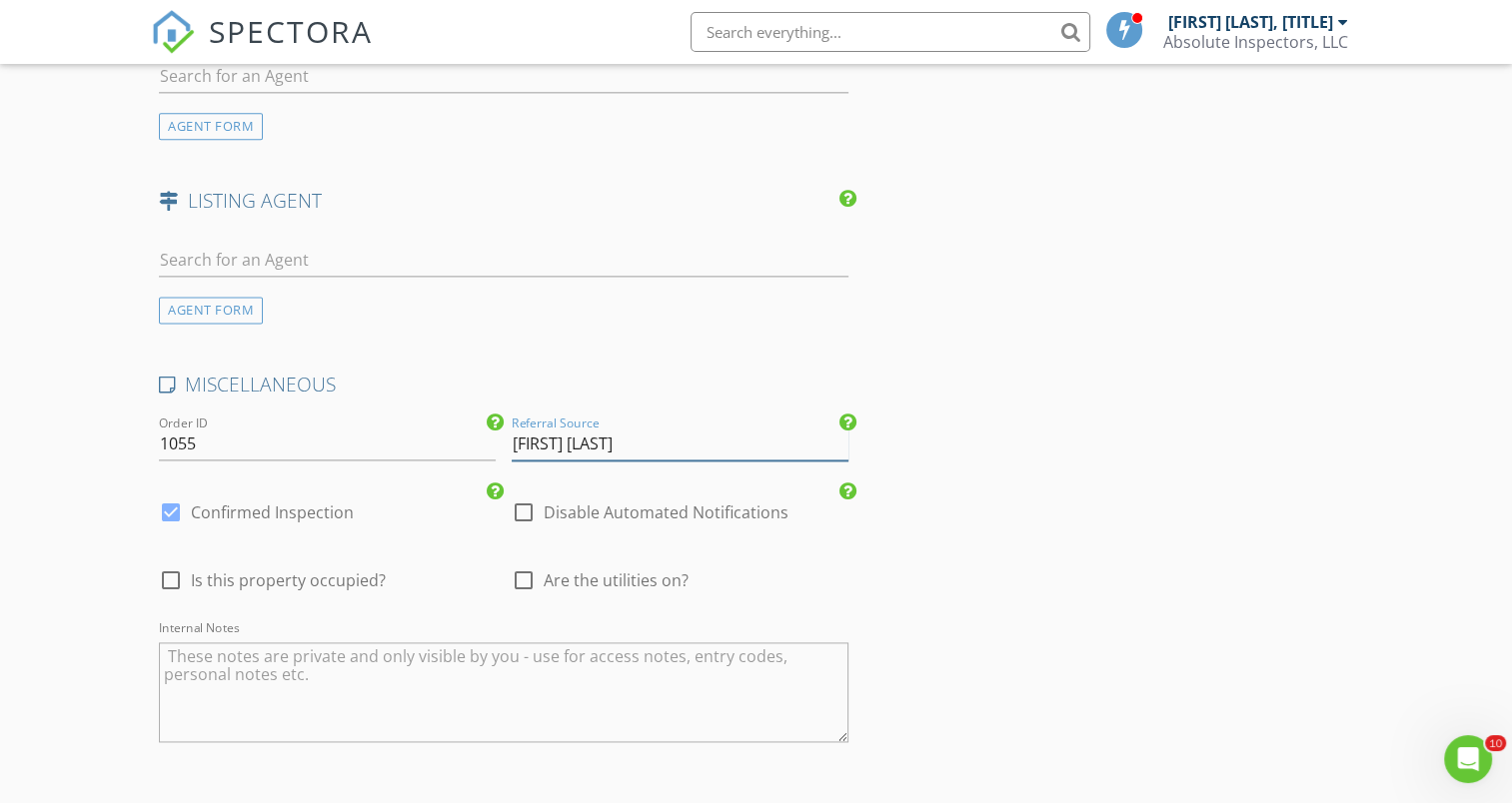 type on "[FIRST] [LAST]" 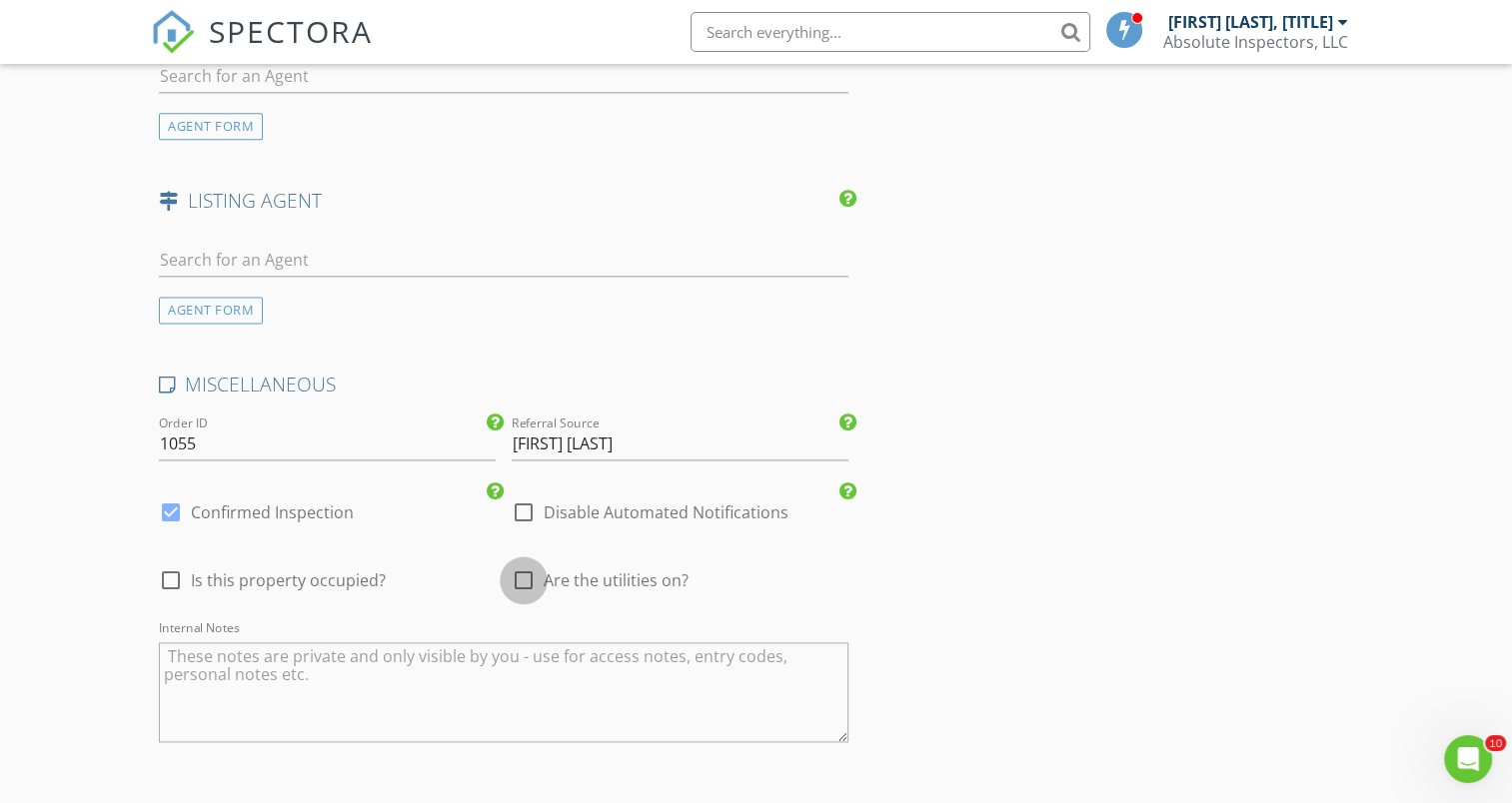 click at bounding box center (524, 580) 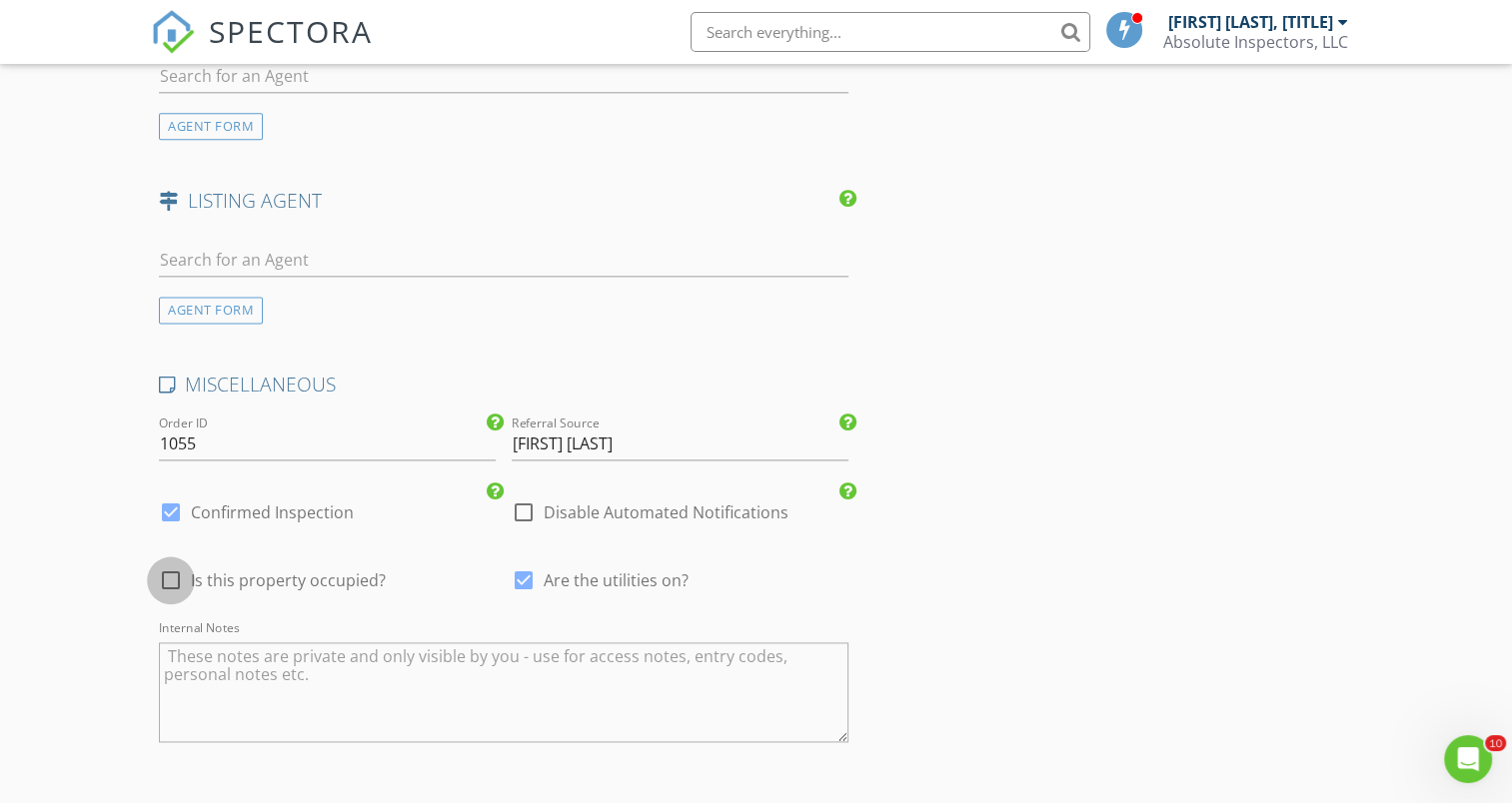 click at bounding box center (171, 580) 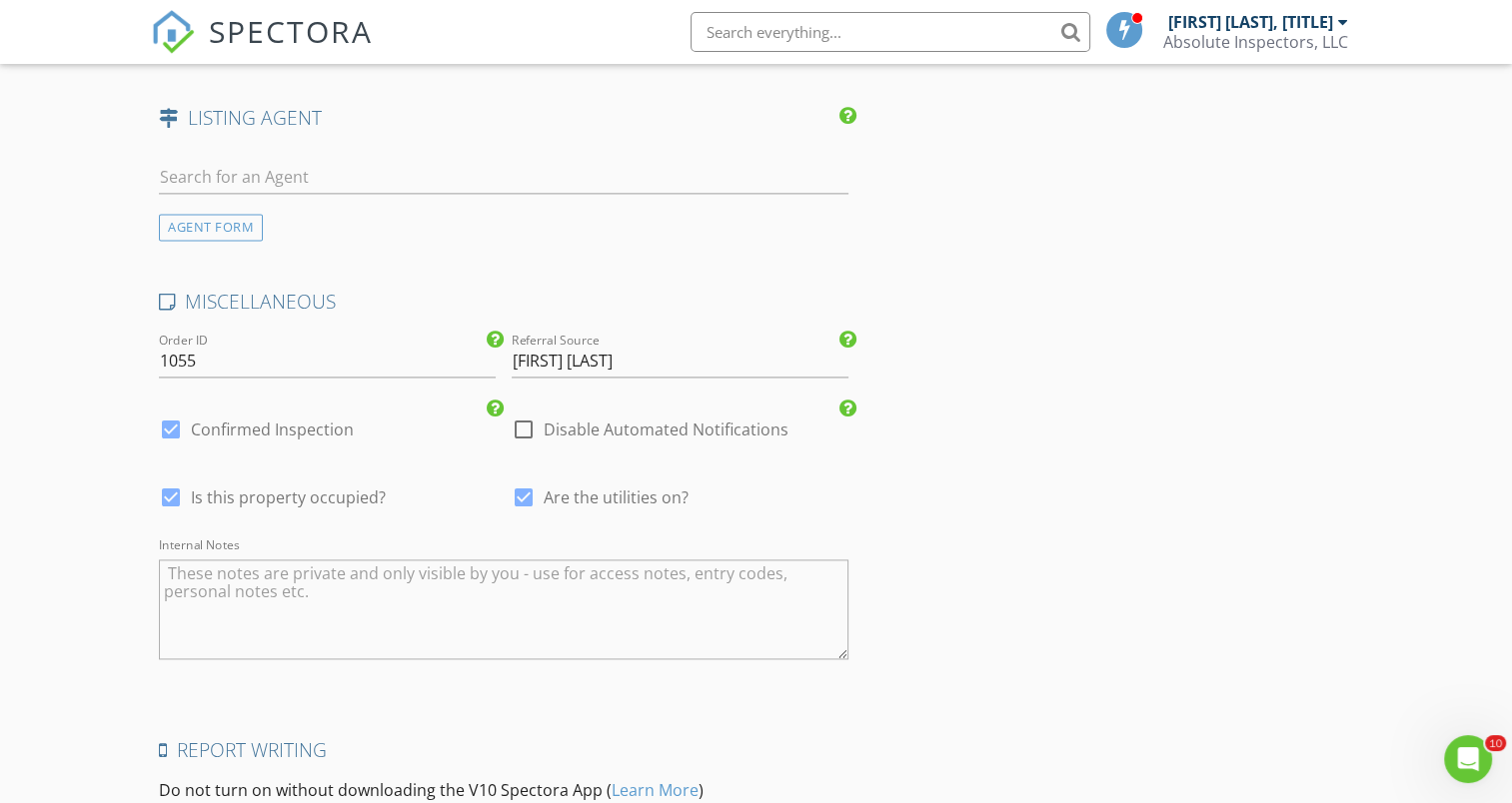 scroll, scrollTop: 2832, scrollLeft: 0, axis: vertical 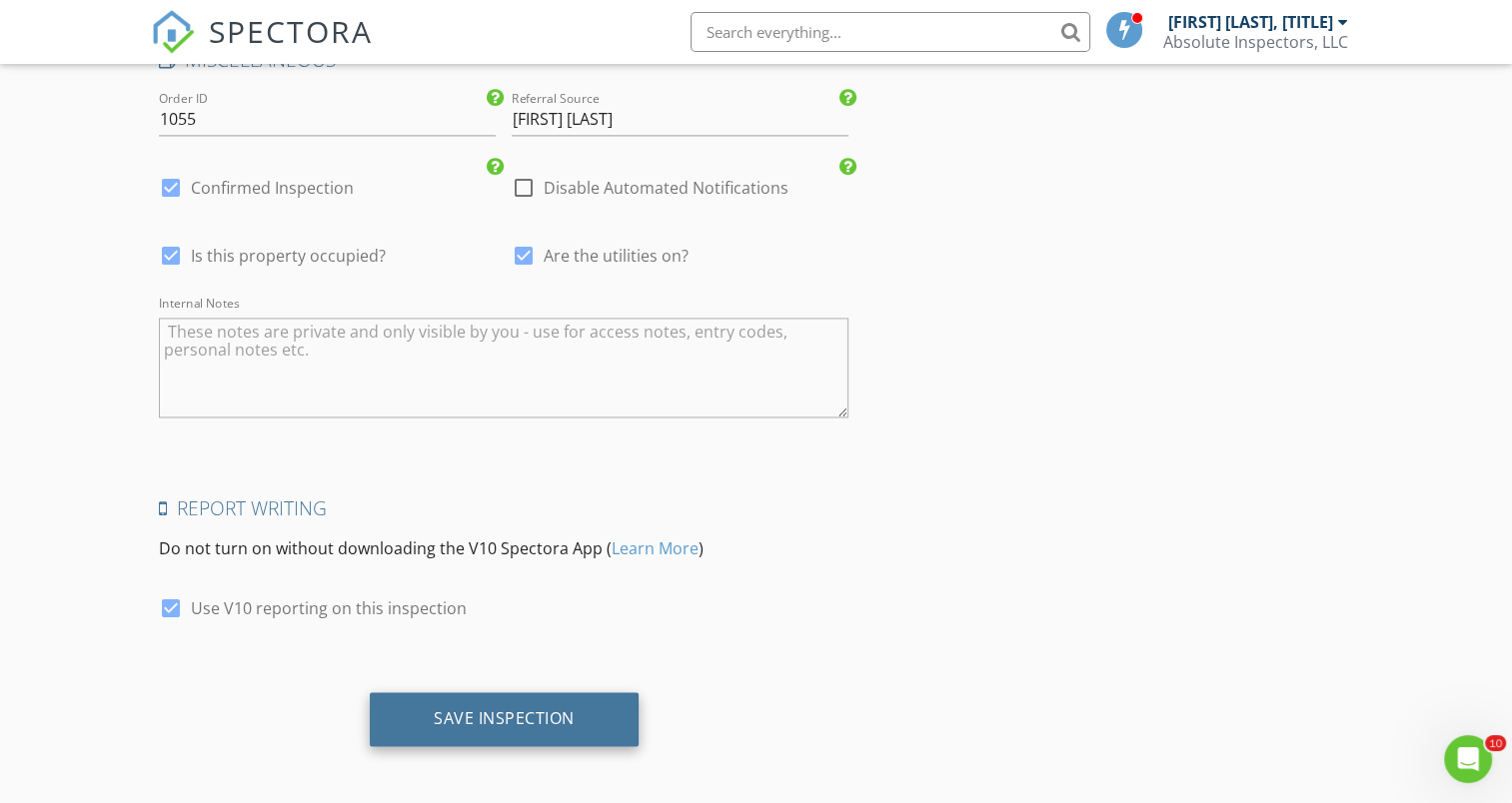 click on "Save Inspection" at bounding box center (504, 718) 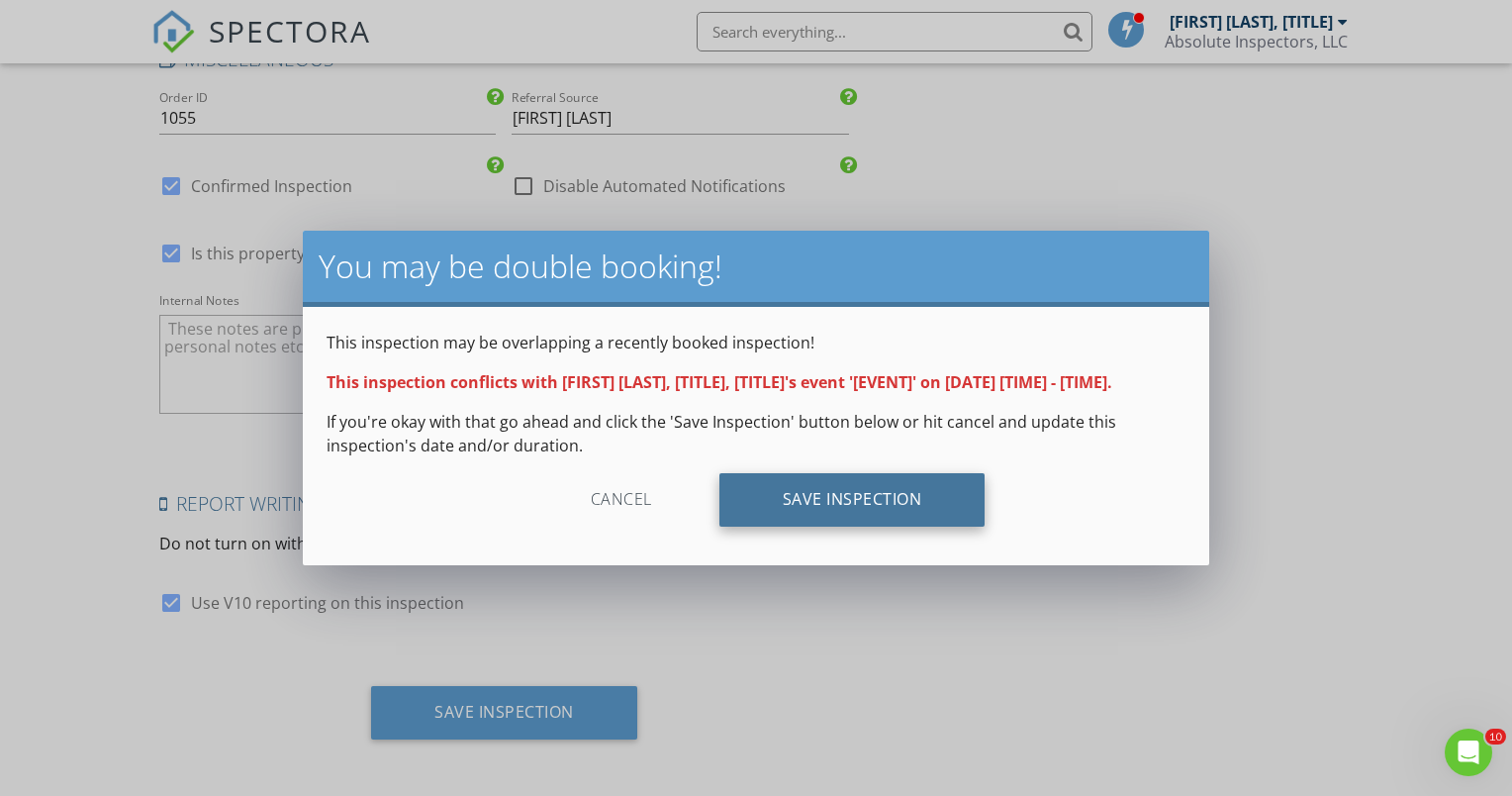 click on "Save Inspection" at bounding box center (852, 500) 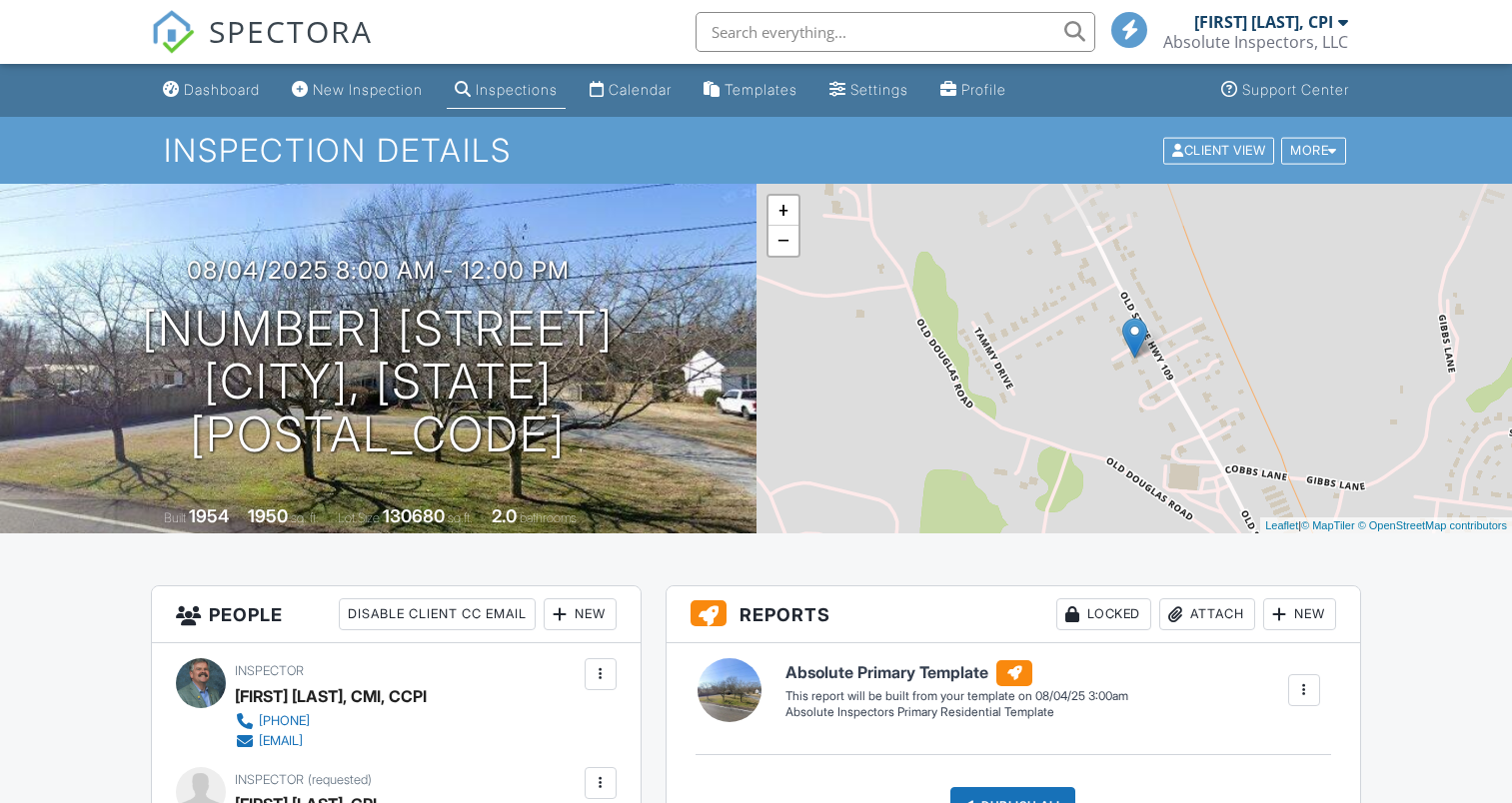 scroll, scrollTop: 0, scrollLeft: 0, axis: both 